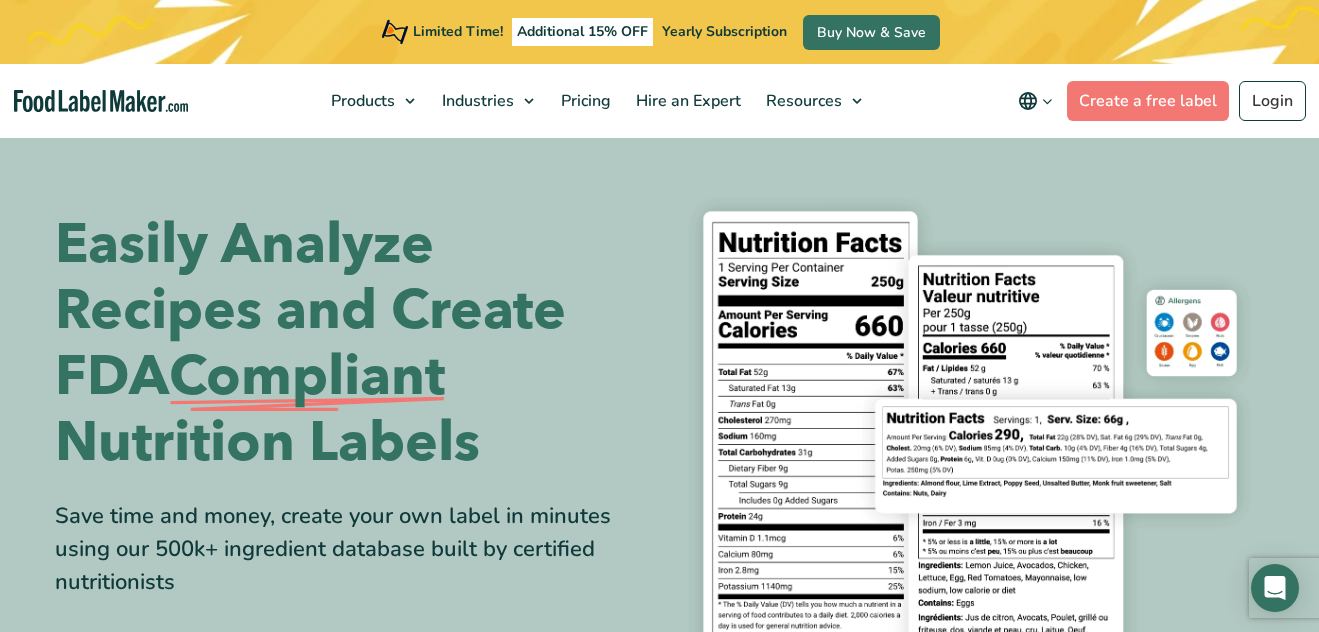 scroll, scrollTop: 0, scrollLeft: 0, axis: both 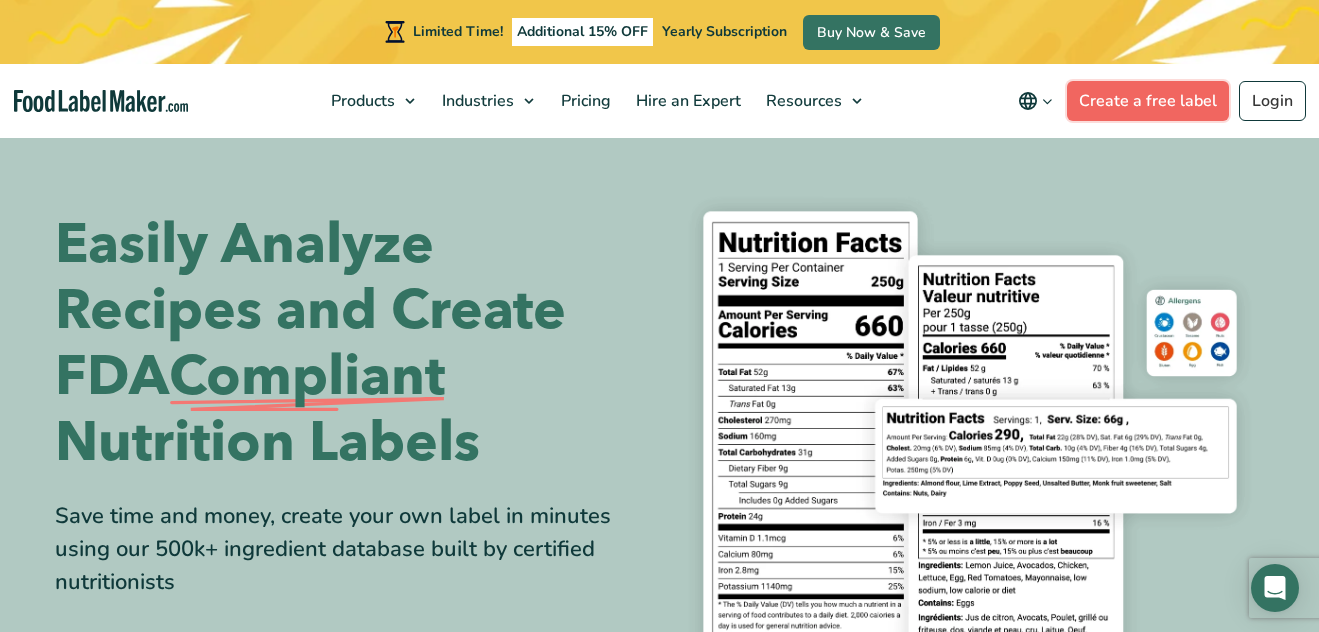 click on "Create a free label" at bounding box center (1148, 101) 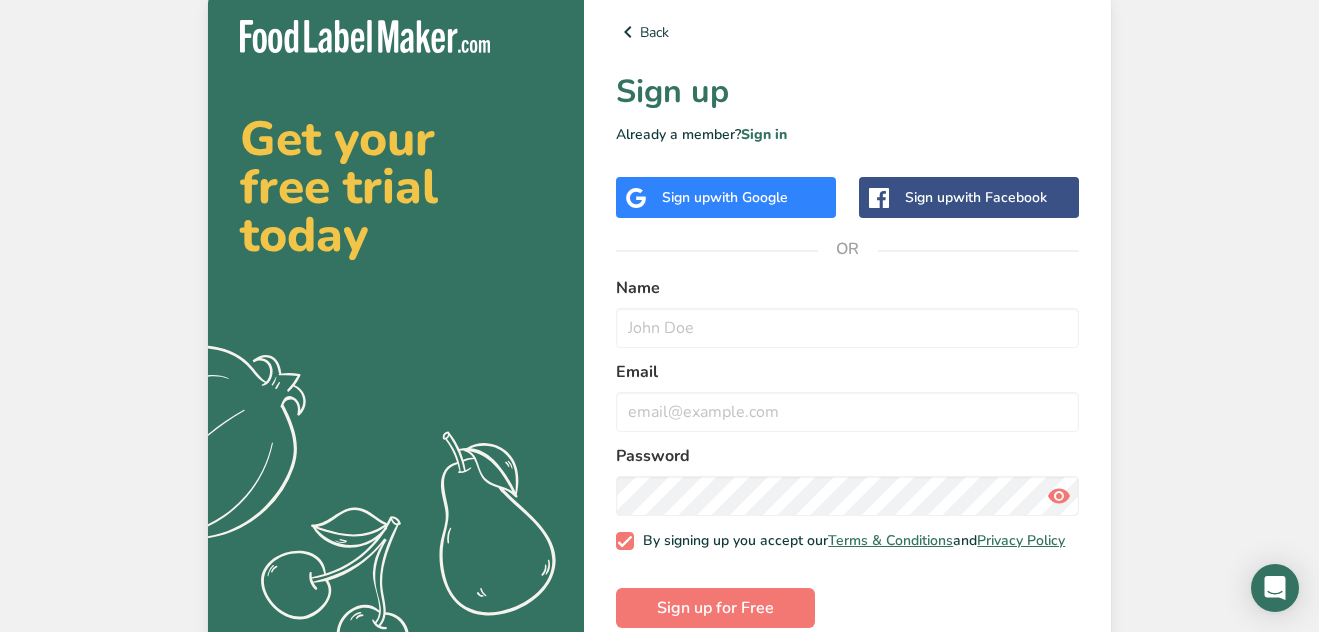 scroll, scrollTop: 0, scrollLeft: 0, axis: both 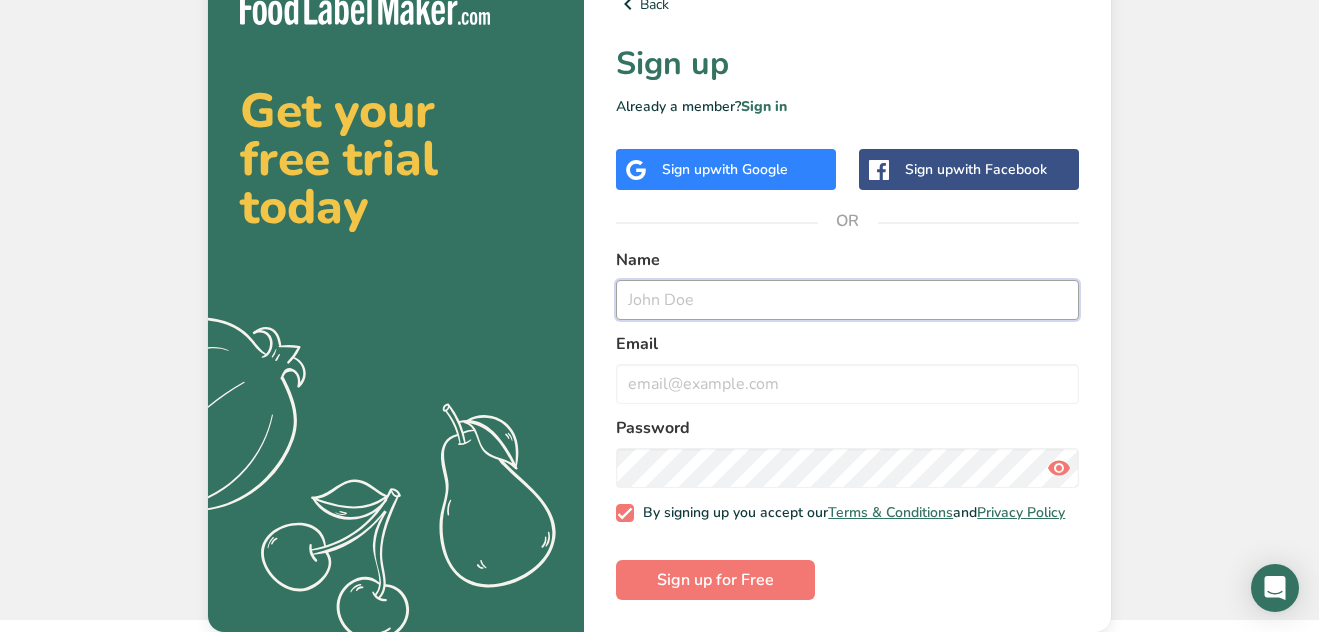 click at bounding box center [847, 300] 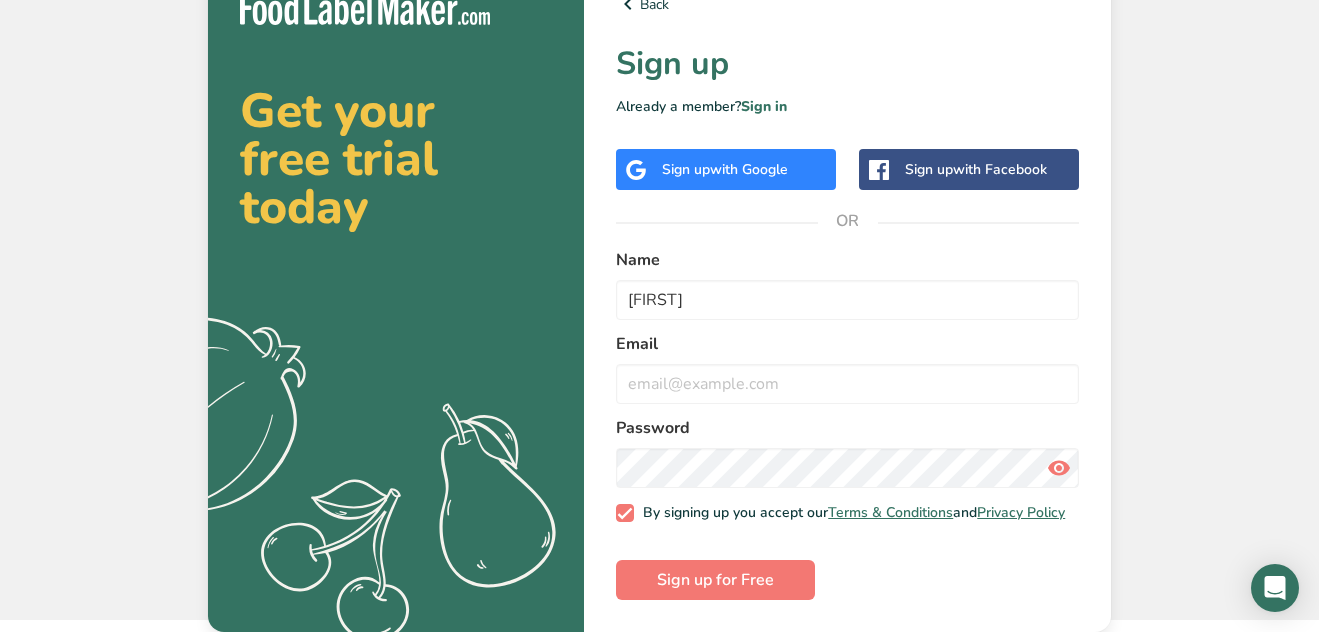 click on "Name [FIRST]   Email [EMAIL]   Password
By signing up you accept our
Terms & Conditions
and
Privacy Policy
Sign up for Free" at bounding box center [847, 424] 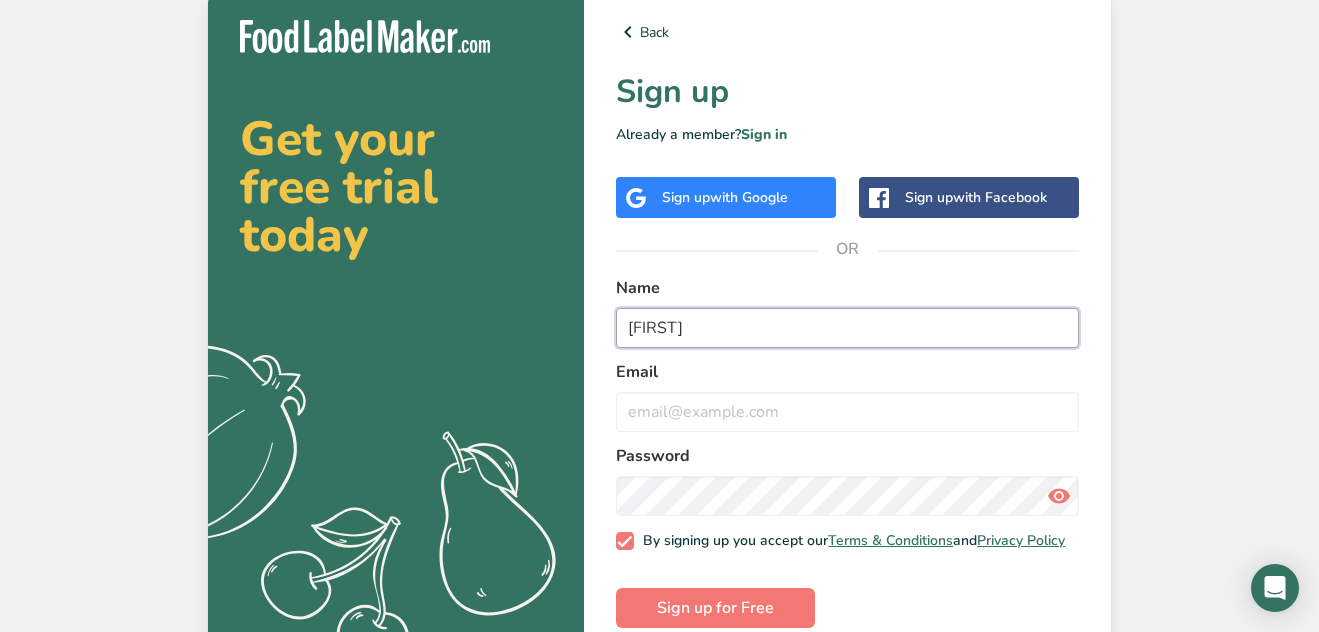 drag, startPoint x: 699, startPoint y: 337, endPoint x: 573, endPoint y: 358, distance: 127.738014 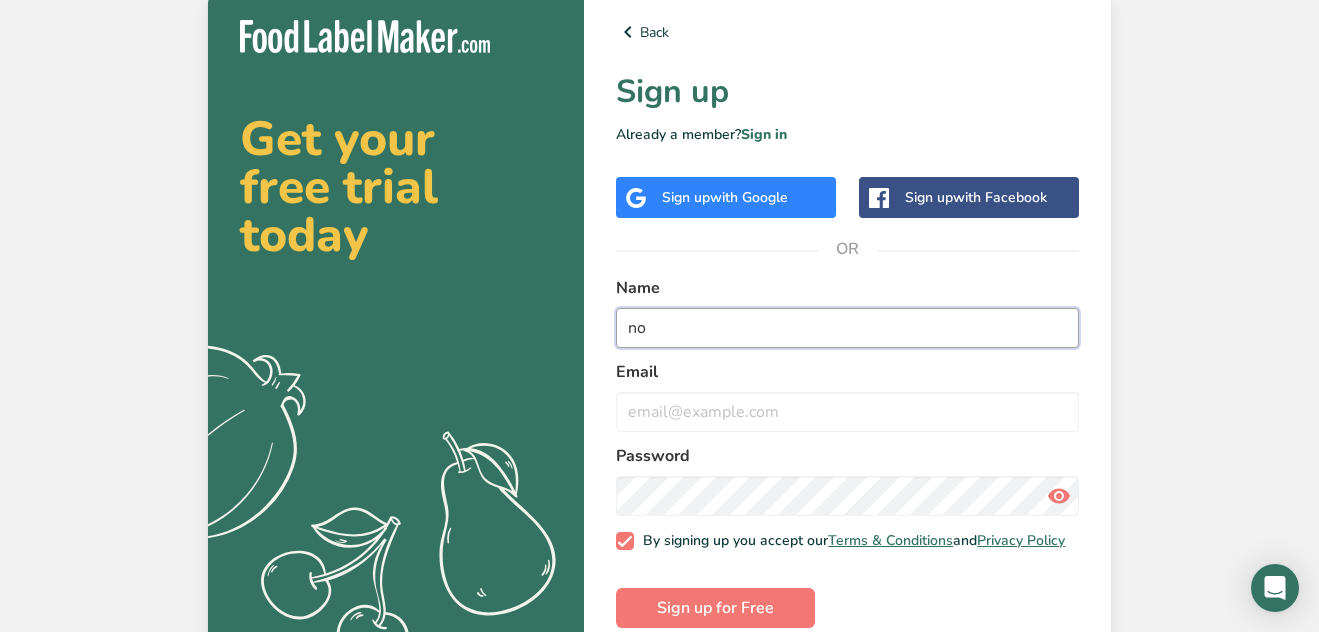 type on "n" 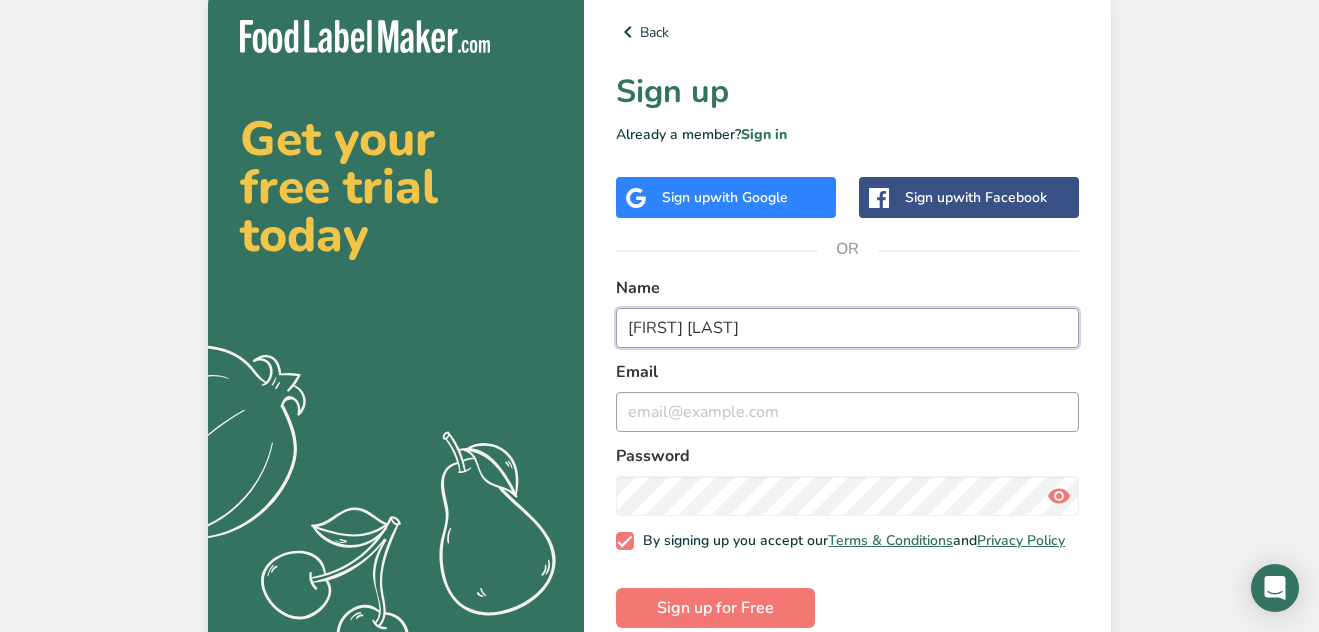 type on "[FIRST] [LAST]" 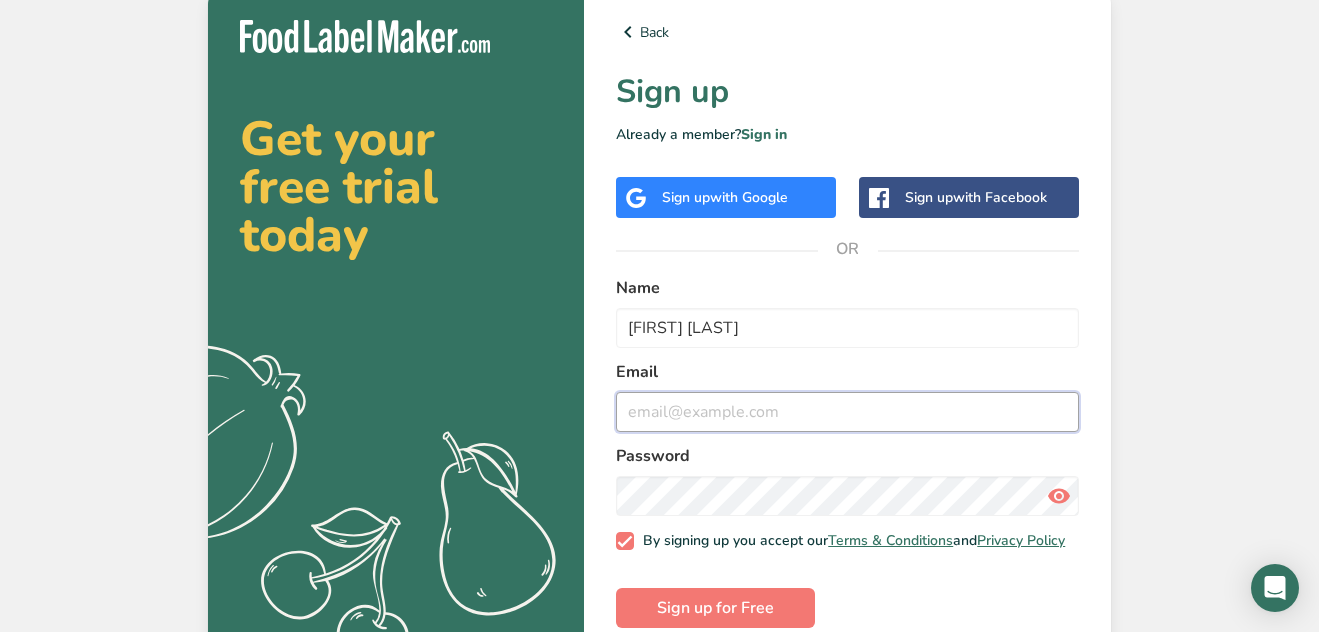 click at bounding box center (847, 412) 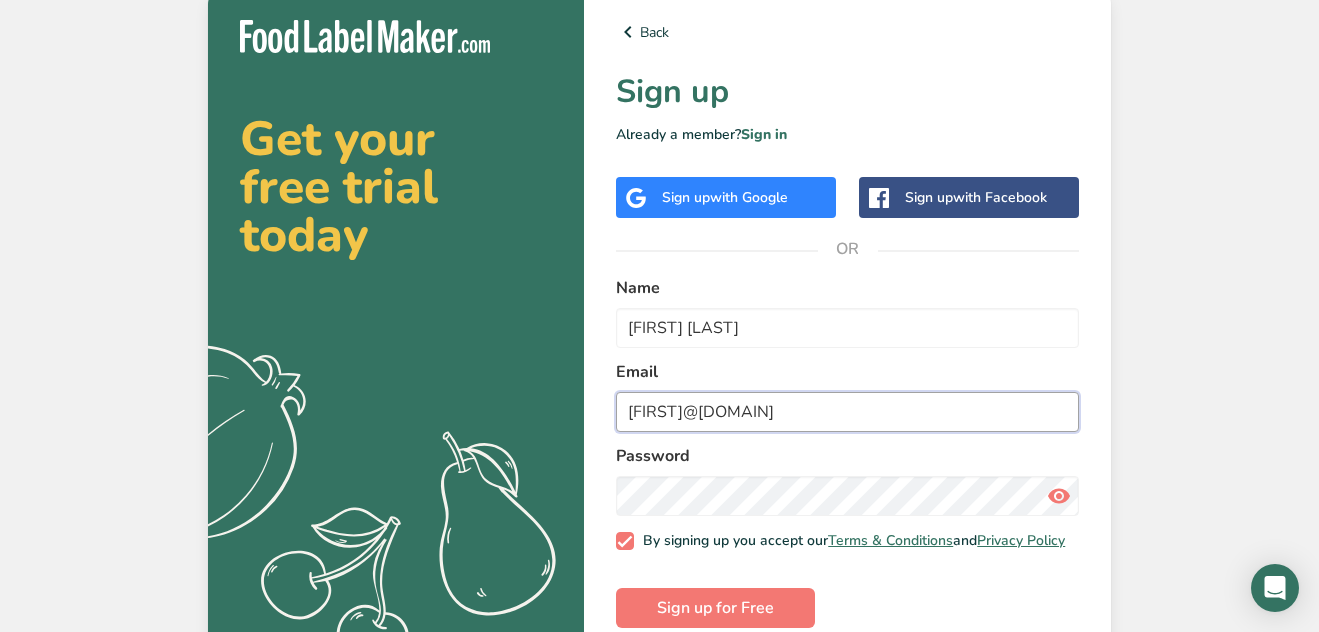type on "[FIRST]@[DOMAIN]" 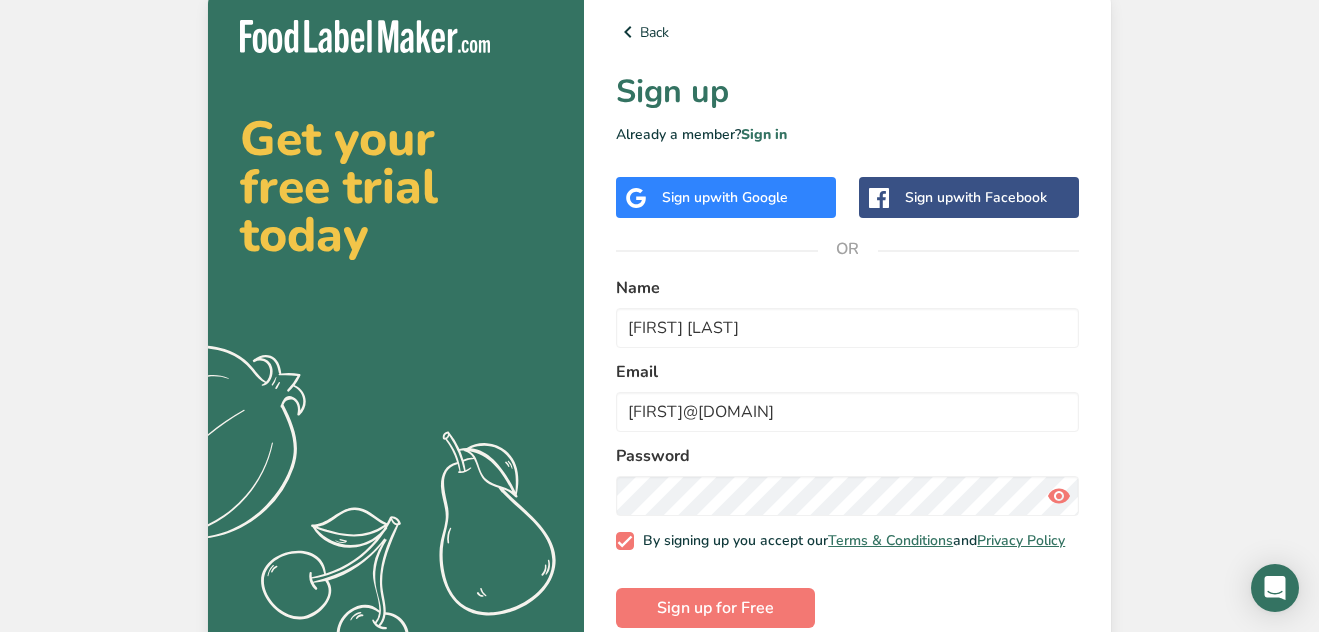 click at bounding box center (1059, 496) 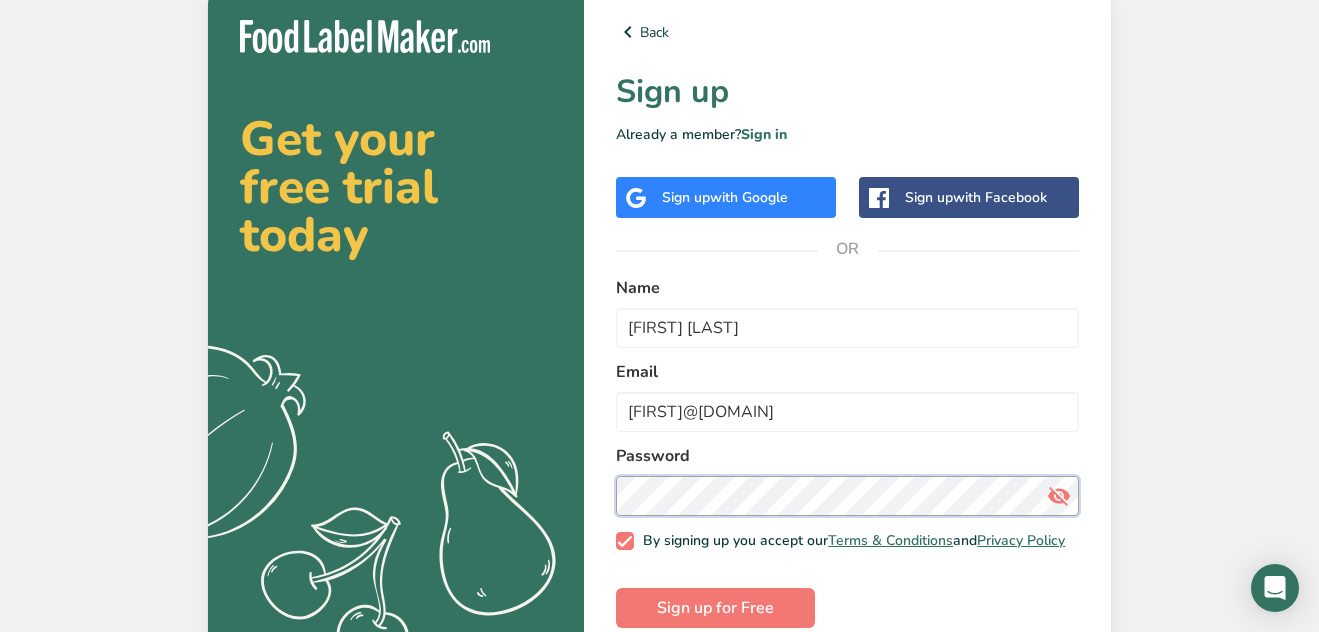 scroll, scrollTop: 39, scrollLeft: 0, axis: vertical 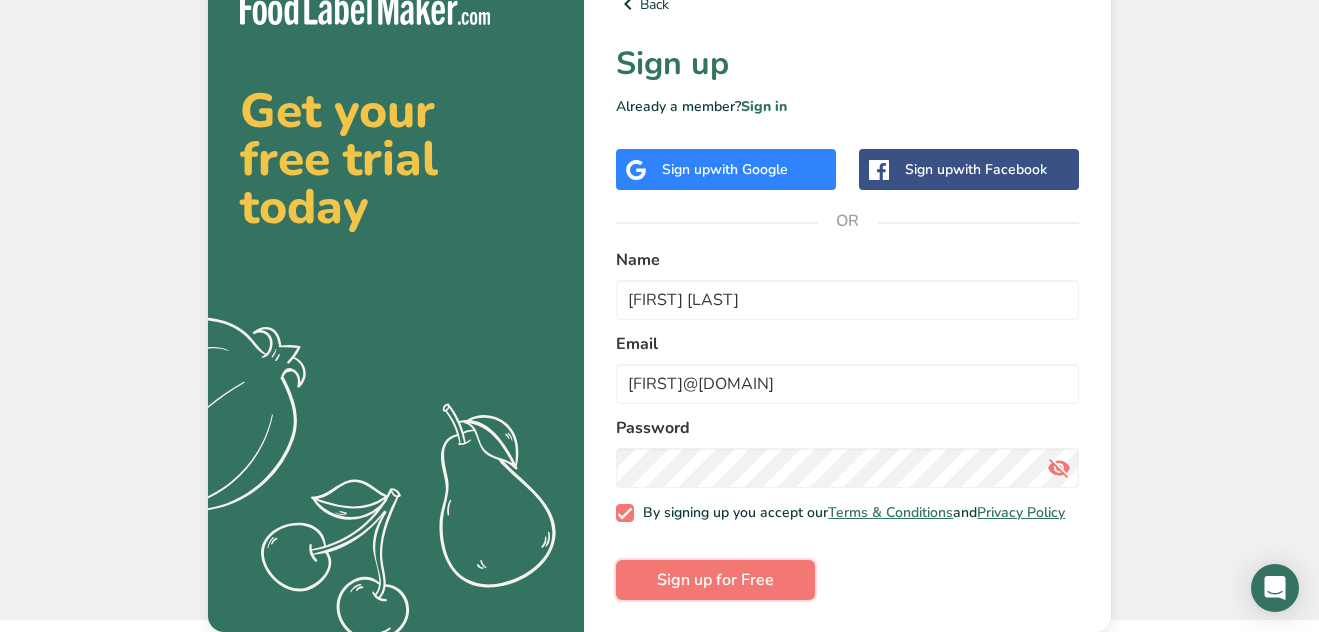 click on "Sign up for Free" at bounding box center [715, 580] 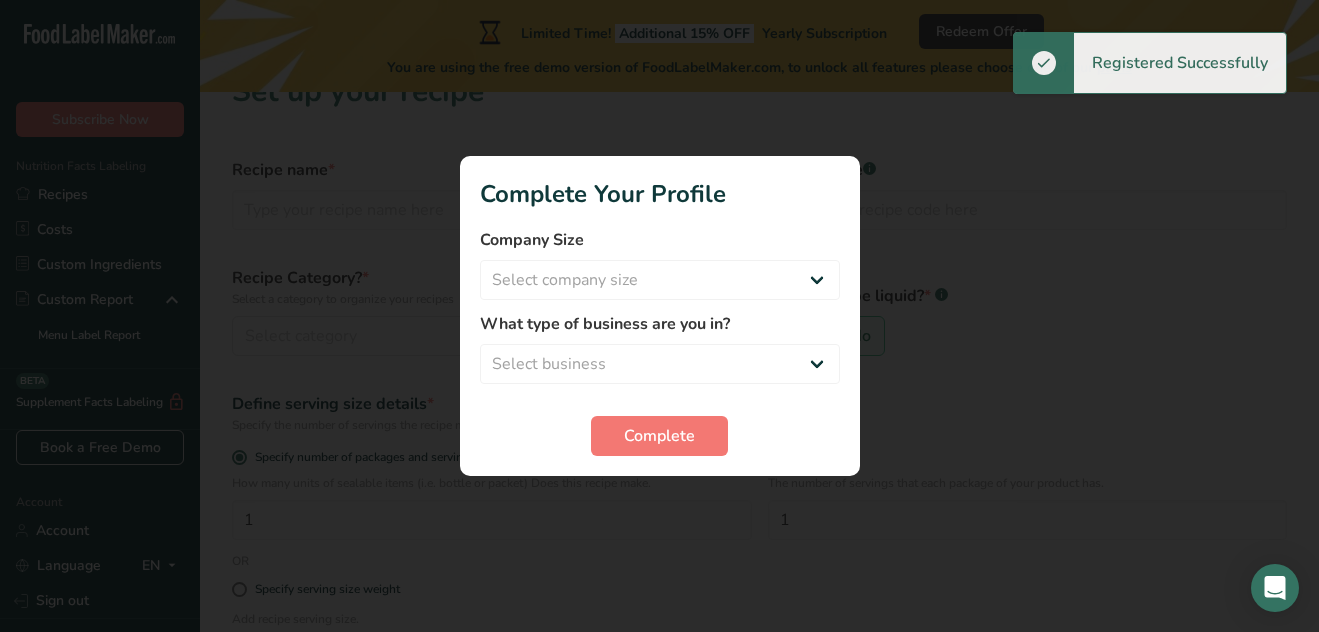 scroll, scrollTop: 0, scrollLeft: 0, axis: both 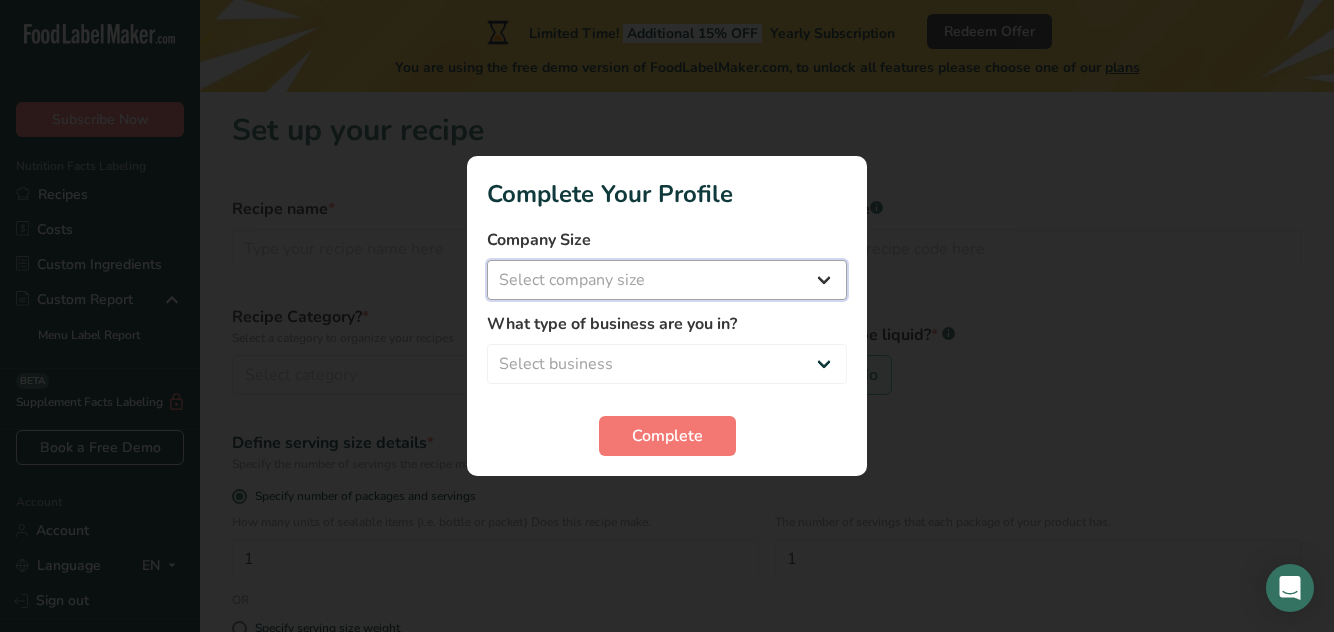 click on "Select company size
Fewer than 10 Employees
10 to 50 Employees
51 to 500 Employees
Over 500 Employees" at bounding box center (667, 280) 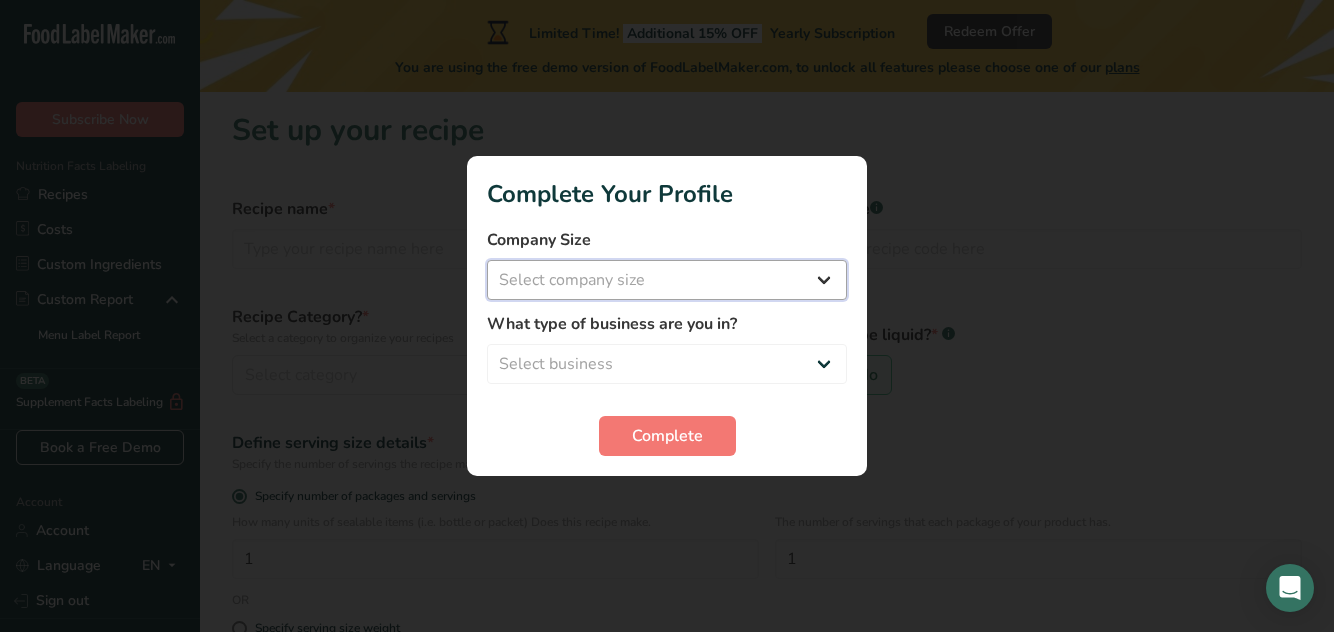 select on "1" 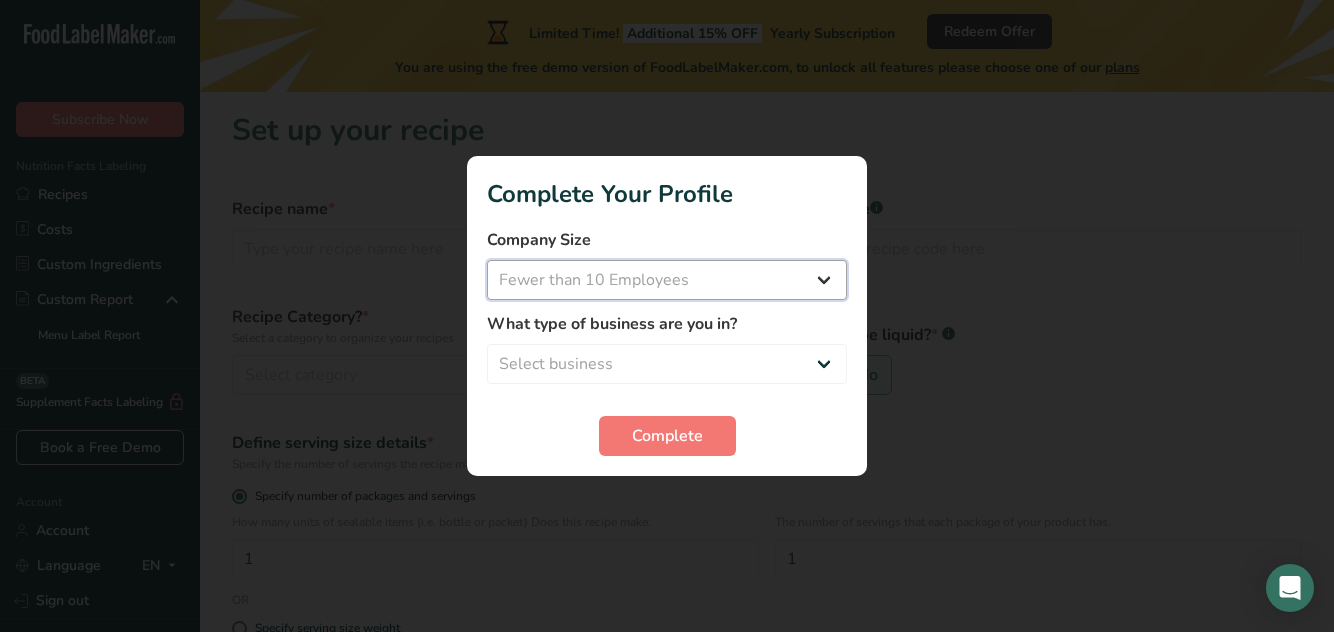 click on "Select company size
Fewer than 10 Employees
10 to 50 Employees
51 to 500 Employees
Over 500 Employees" at bounding box center [667, 280] 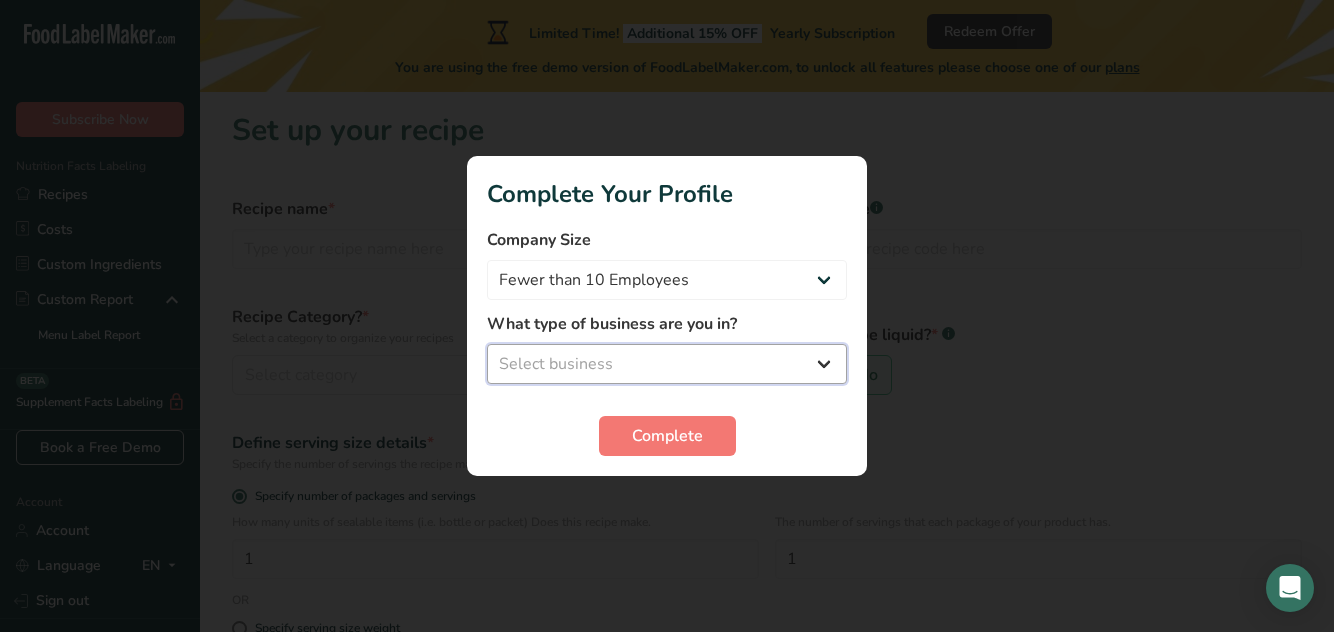 click on "Select business
Packaged Food Manufacturer
Restaurant & Cafe
Bakery
Meal Plans & Catering Company
Nutritionist
Food Blogger
Personal Trainer
Other" at bounding box center (667, 364) 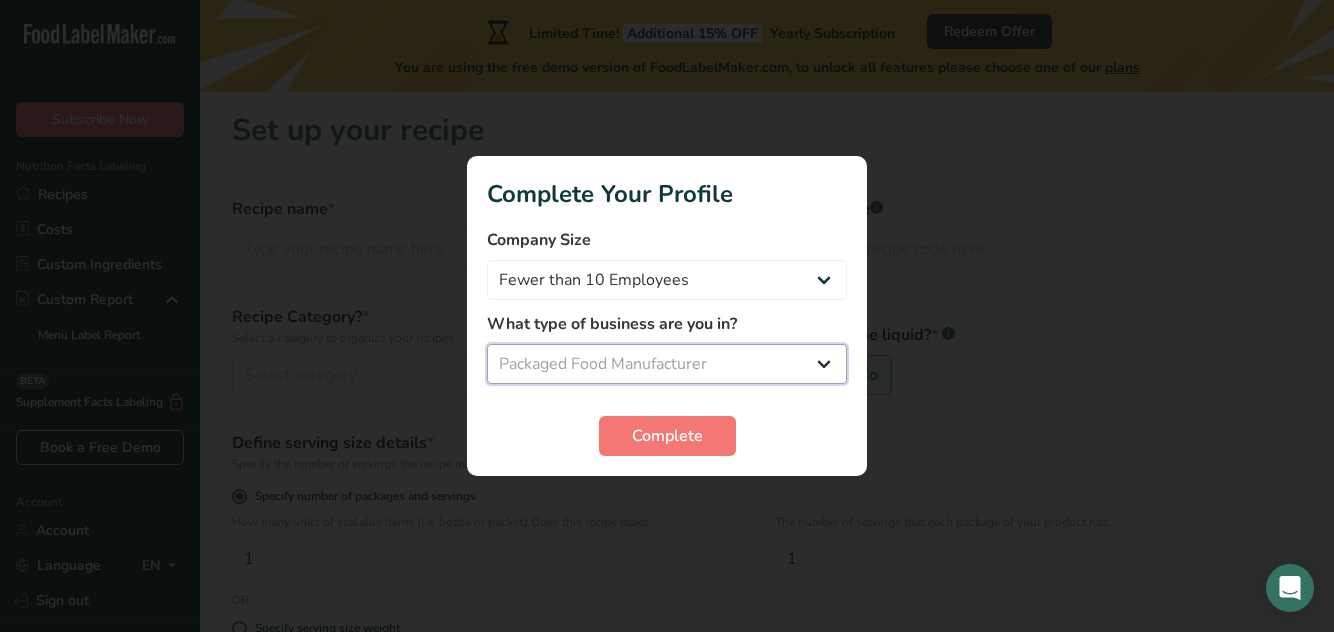 click on "Select business
Packaged Food Manufacturer
Restaurant & Cafe
Bakery
Meal Plans & Catering Company
Nutritionist
Food Blogger
Personal Trainer
Other" at bounding box center (667, 364) 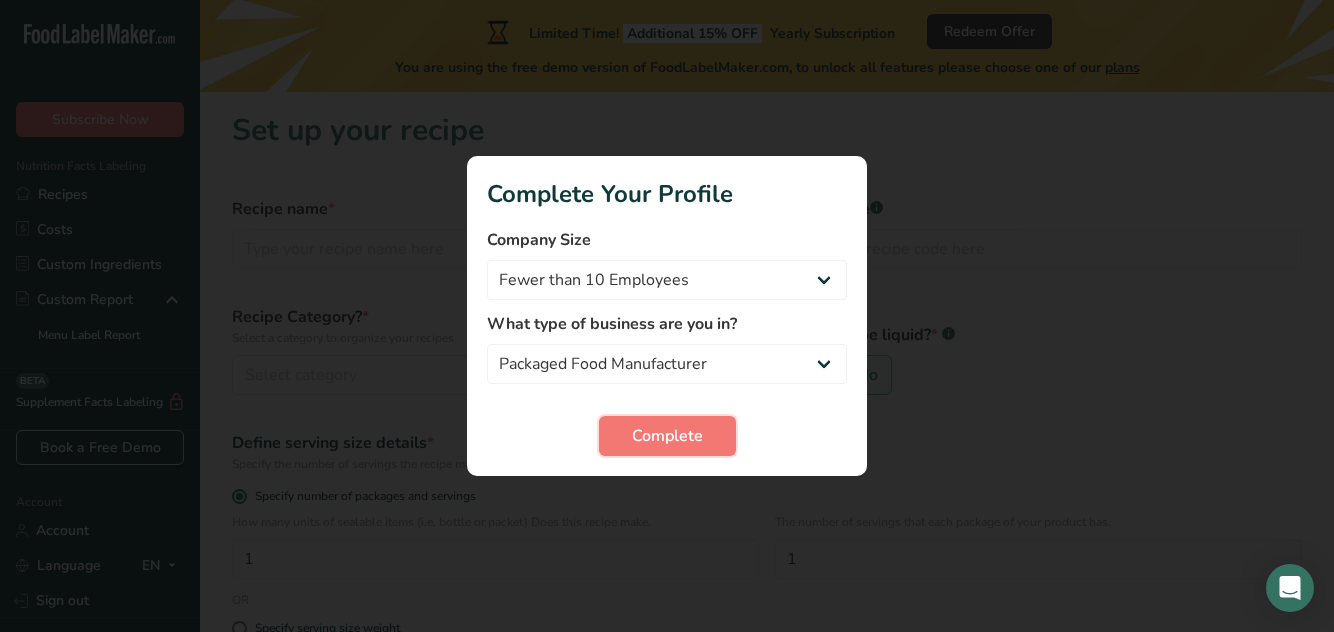 click on "Complete" at bounding box center [667, 436] 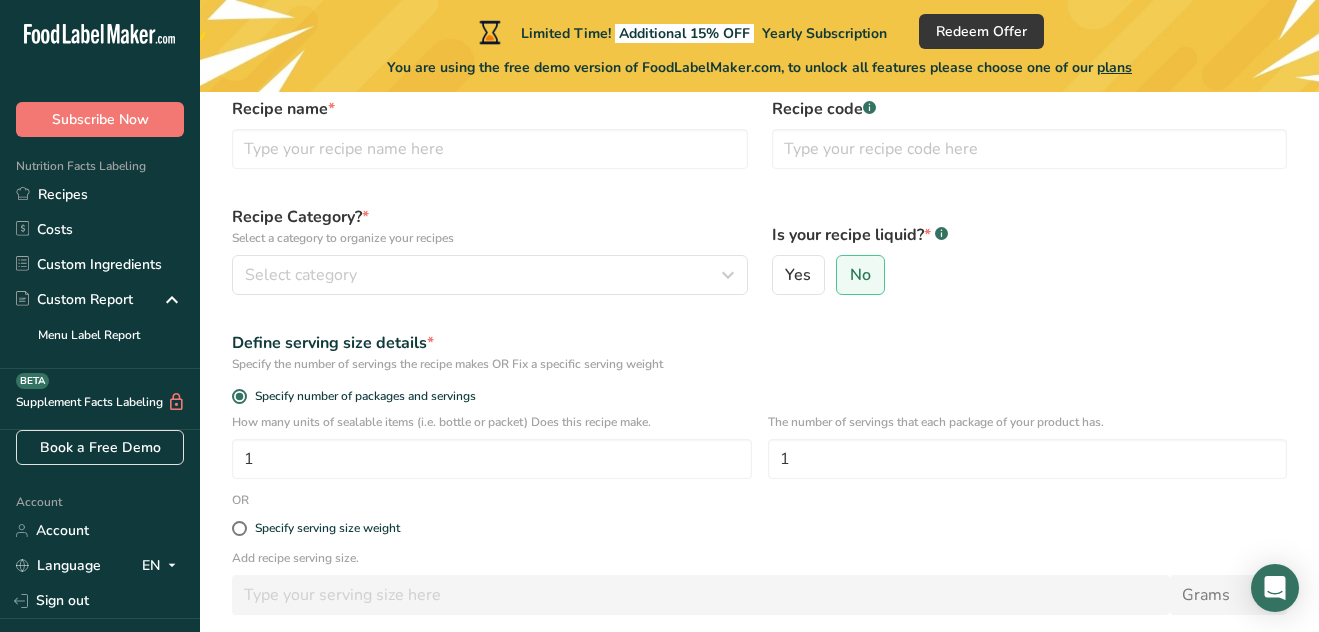scroll, scrollTop: 0, scrollLeft: 0, axis: both 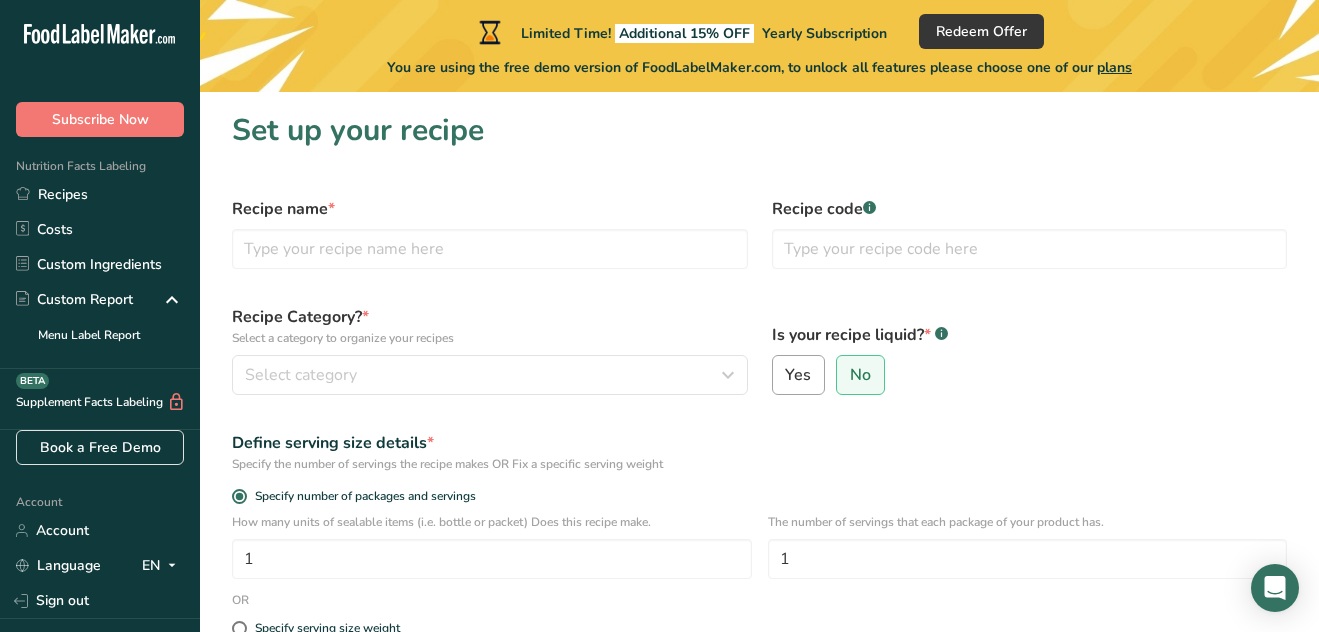 click on "Yes" at bounding box center [798, 375] 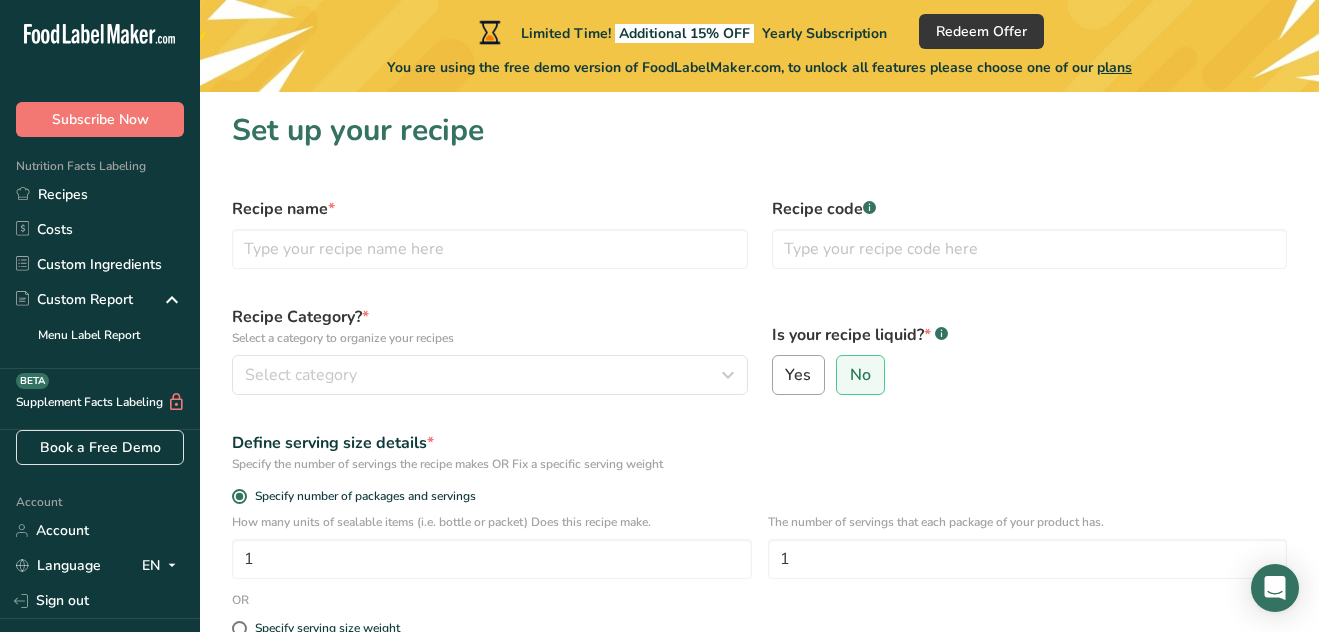 click on "Yes" at bounding box center [779, 375] 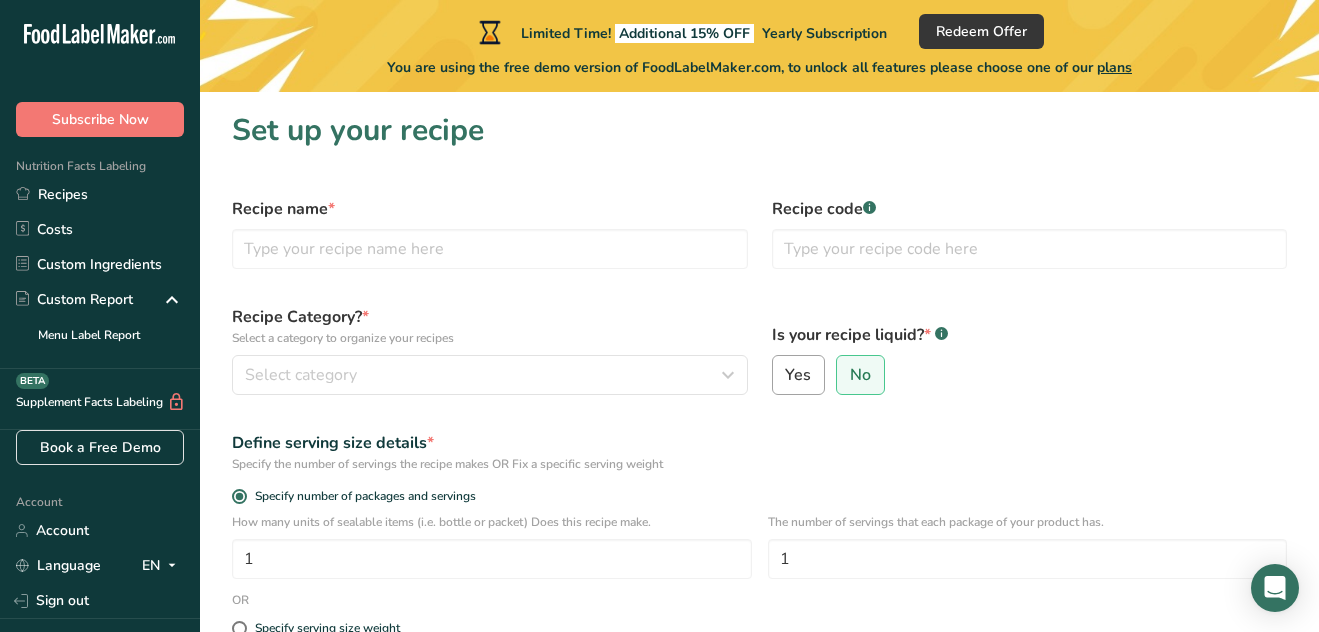 radio on "true" 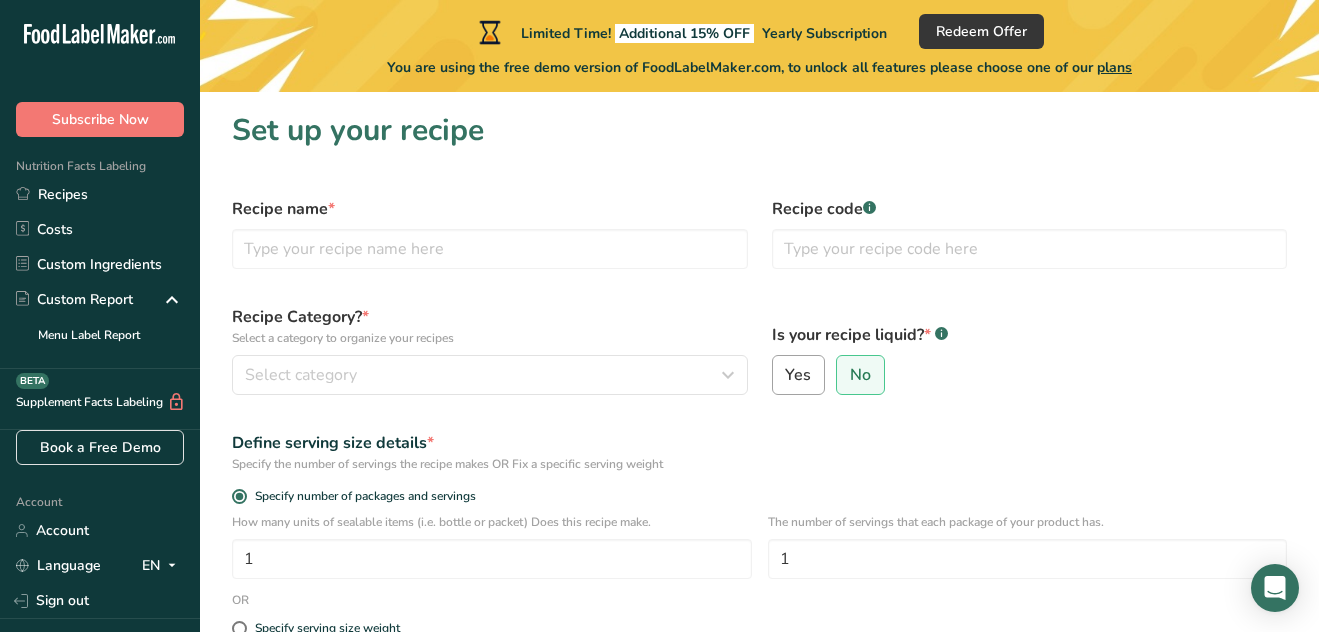 radio on "false" 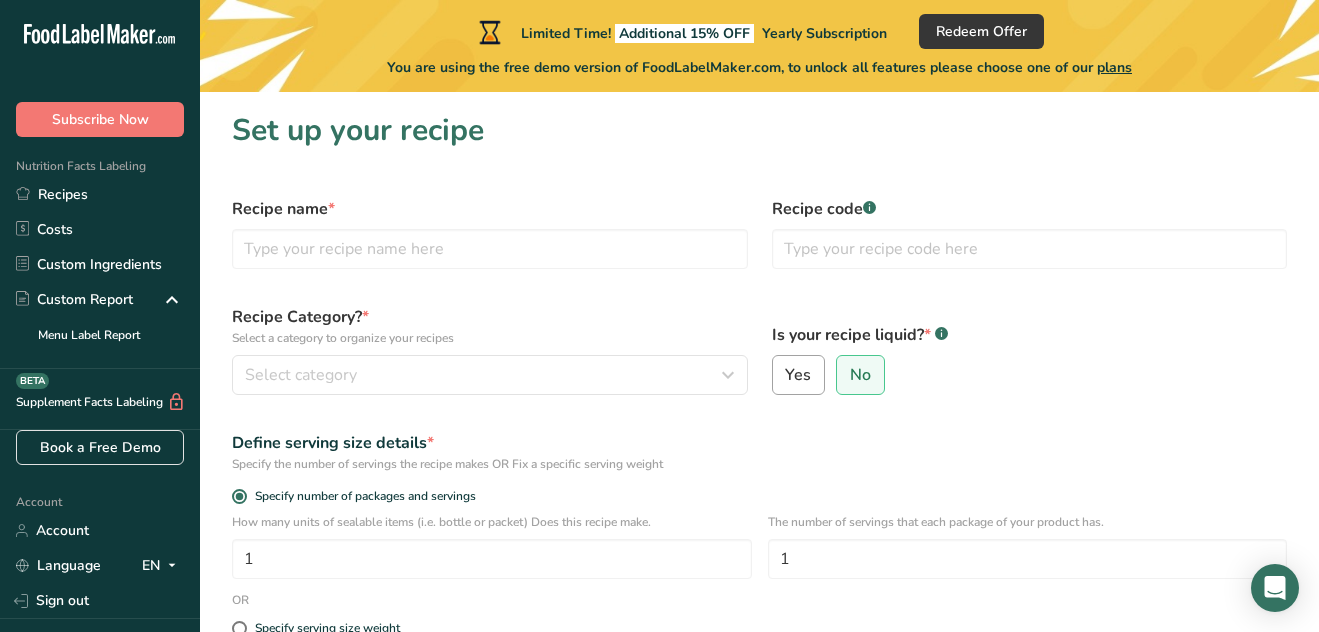 select on "22" 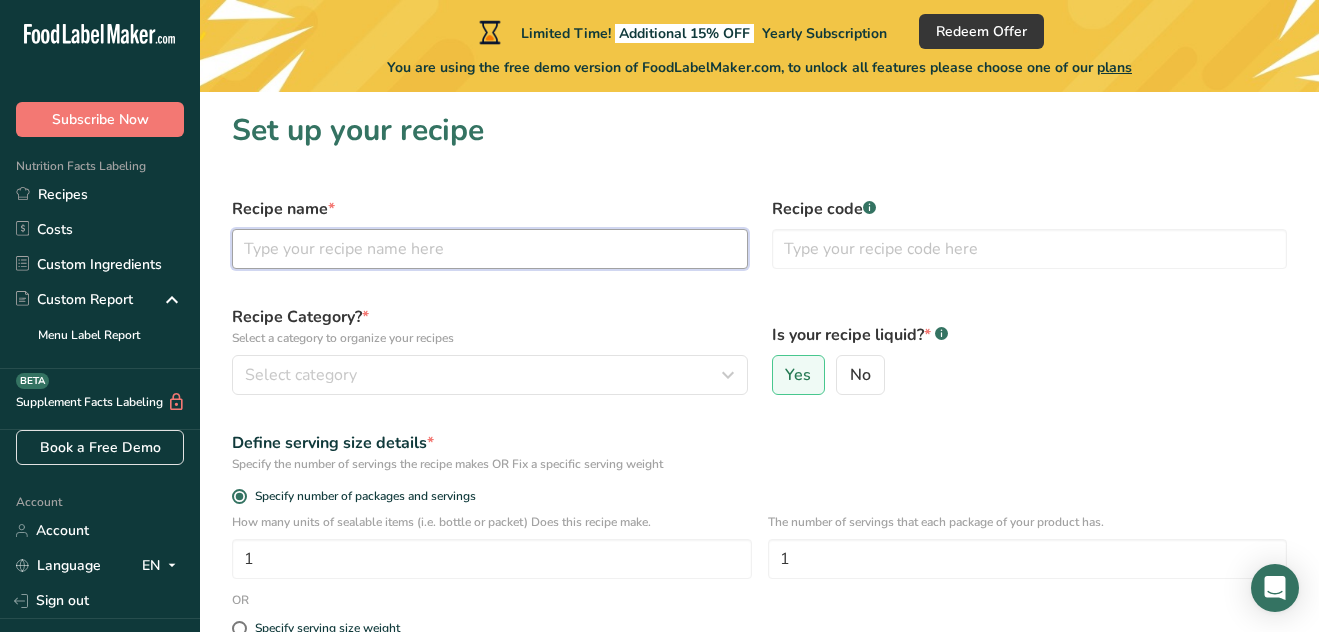 drag, startPoint x: 336, startPoint y: 254, endPoint x: 325, endPoint y: 254, distance: 11 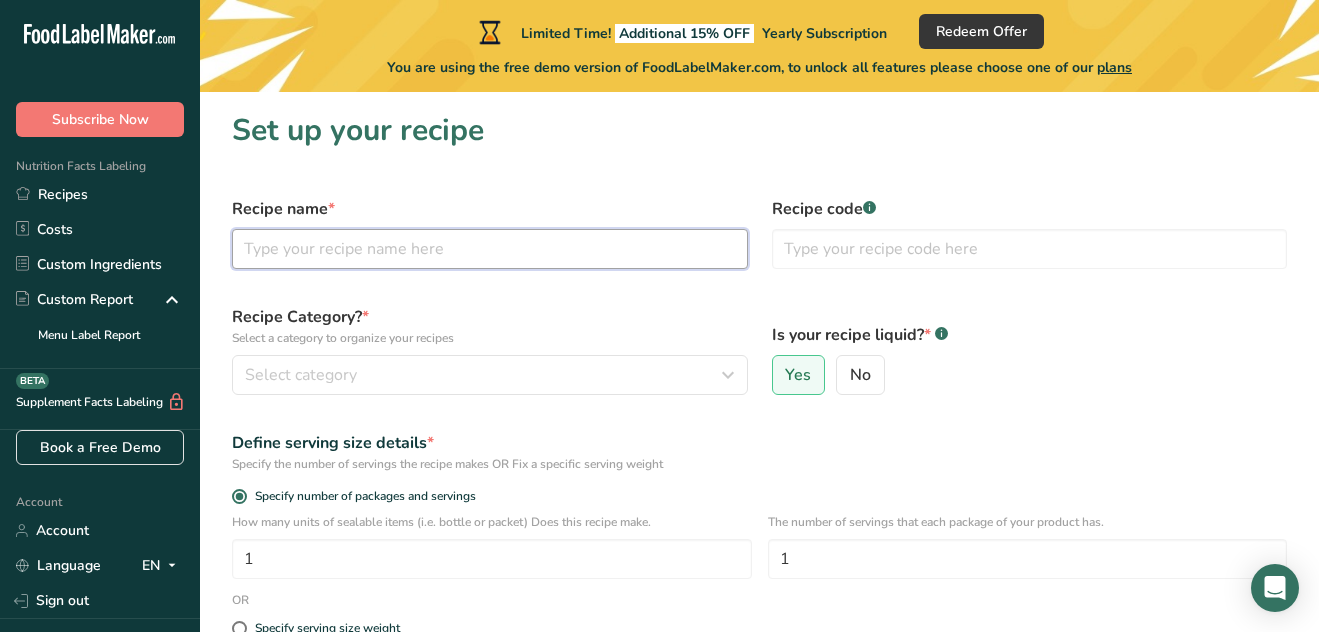 click at bounding box center (490, 249) 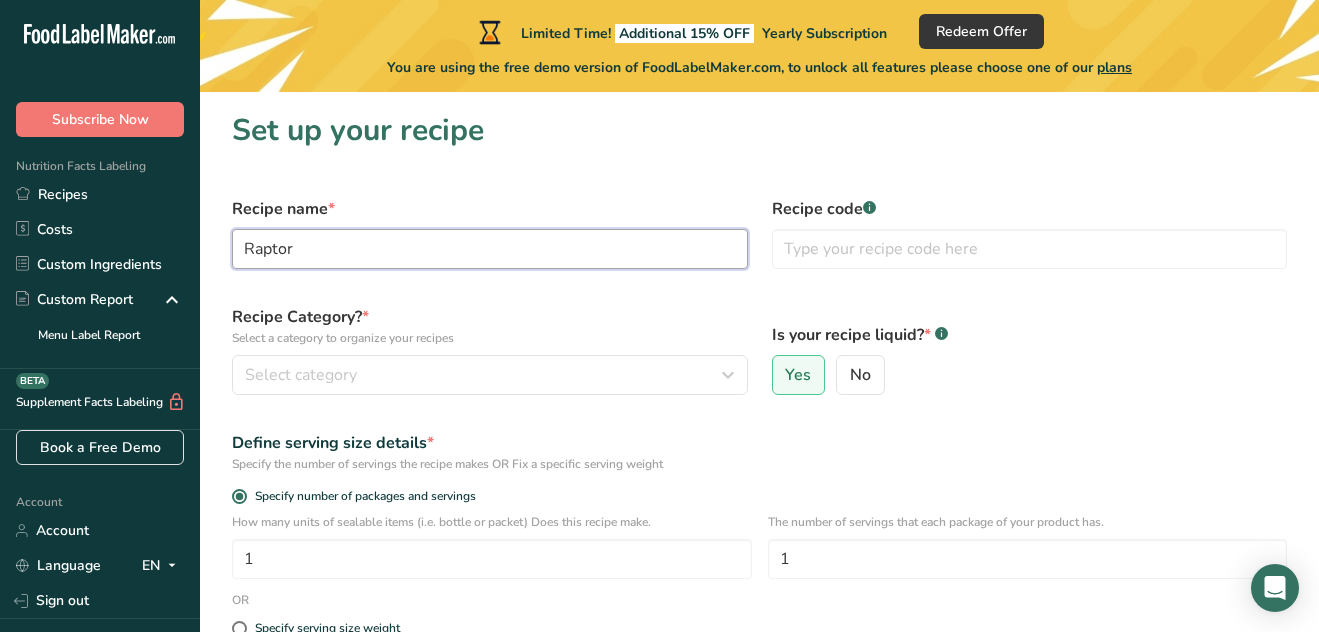 click on "Raptor" at bounding box center (490, 249) 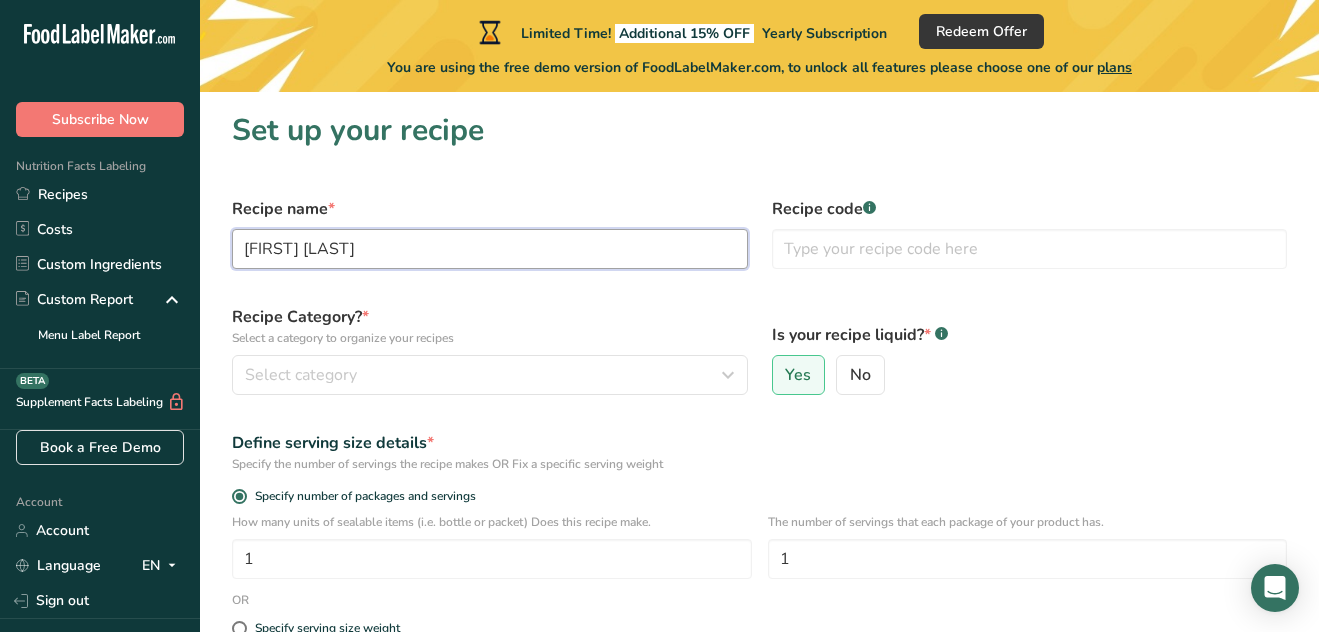 click on "[FIRST] [LAST]" at bounding box center (490, 249) 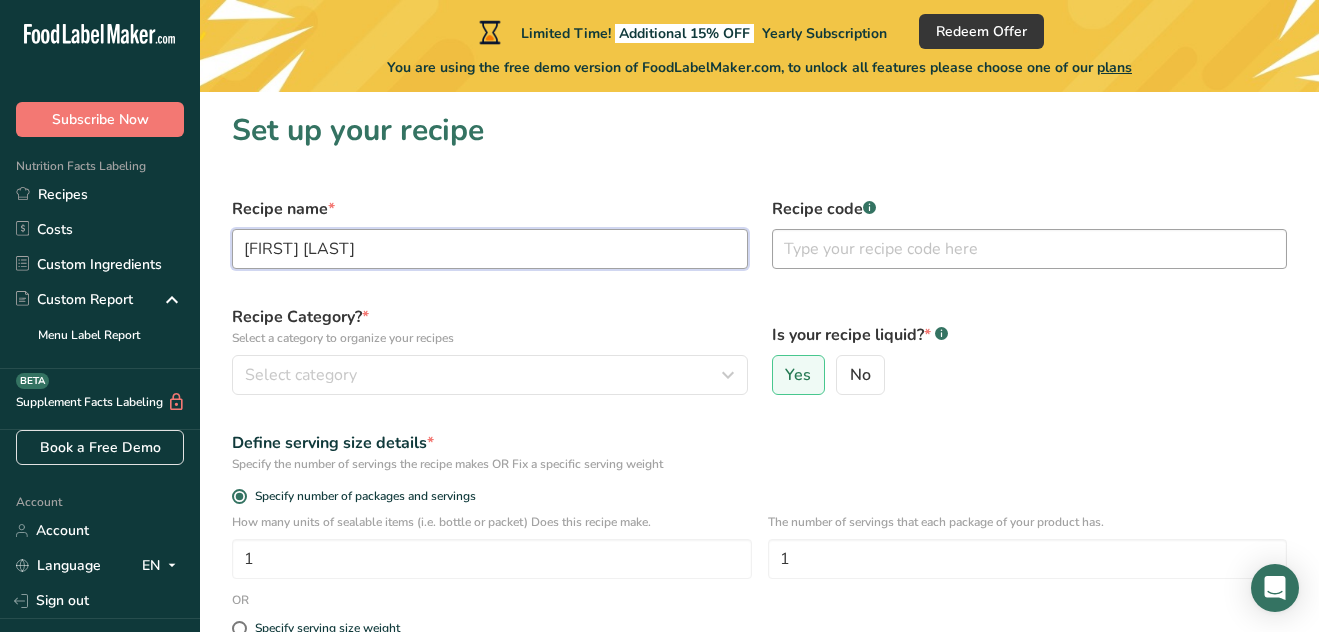 type on "[FIRST] [LAST]" 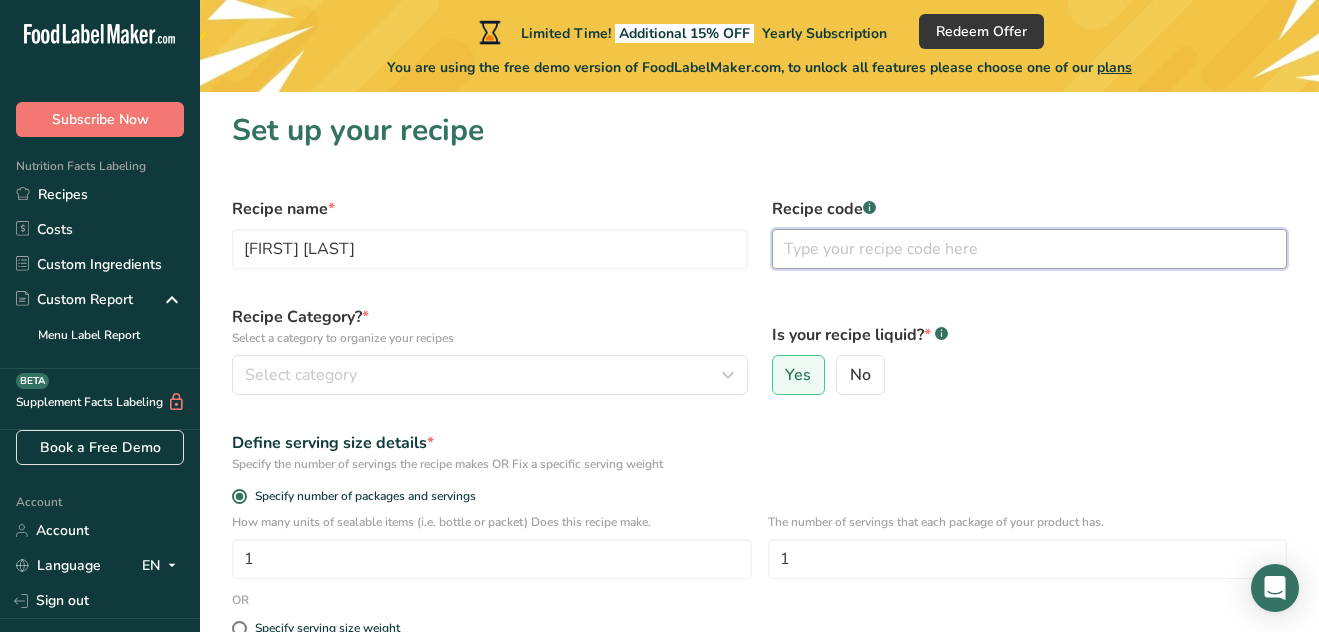 click at bounding box center [1030, 249] 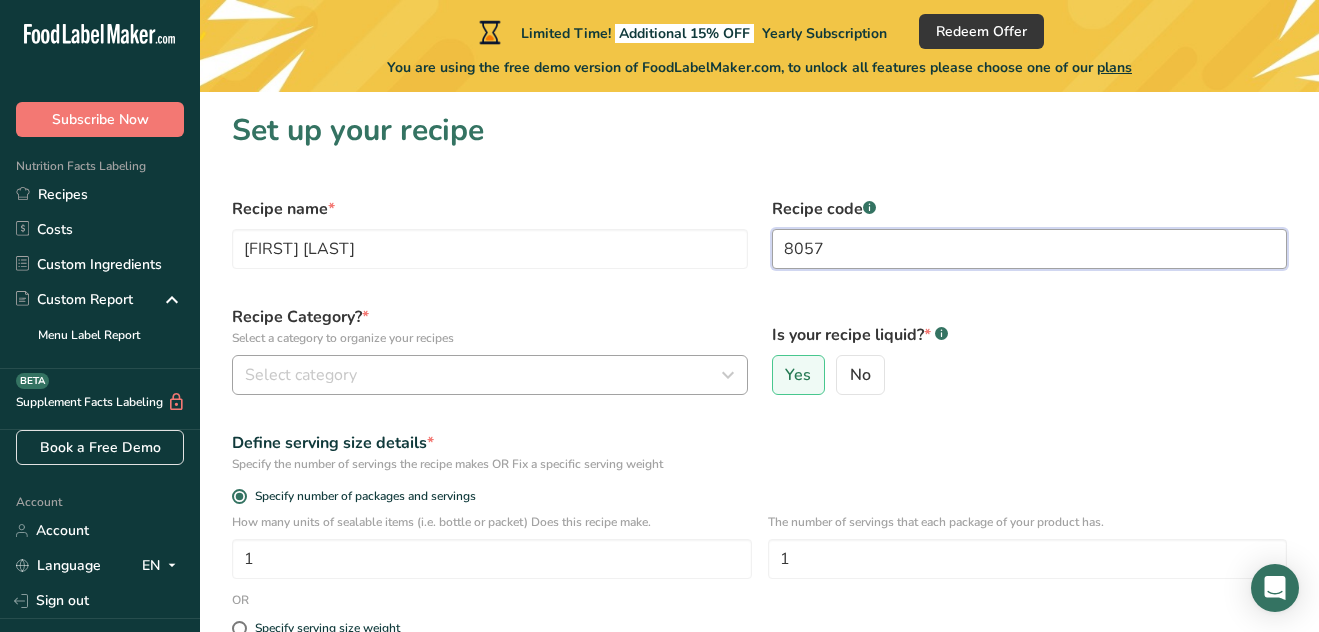 type on "8057" 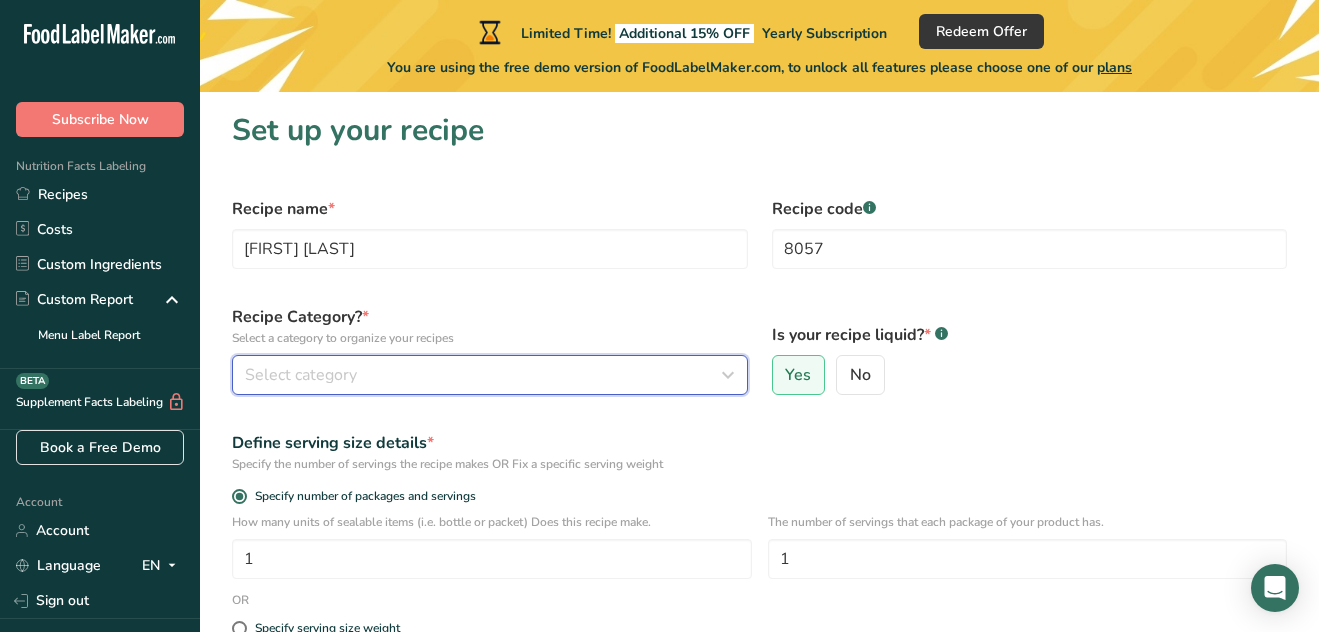 click on "Select category" at bounding box center [301, 375] 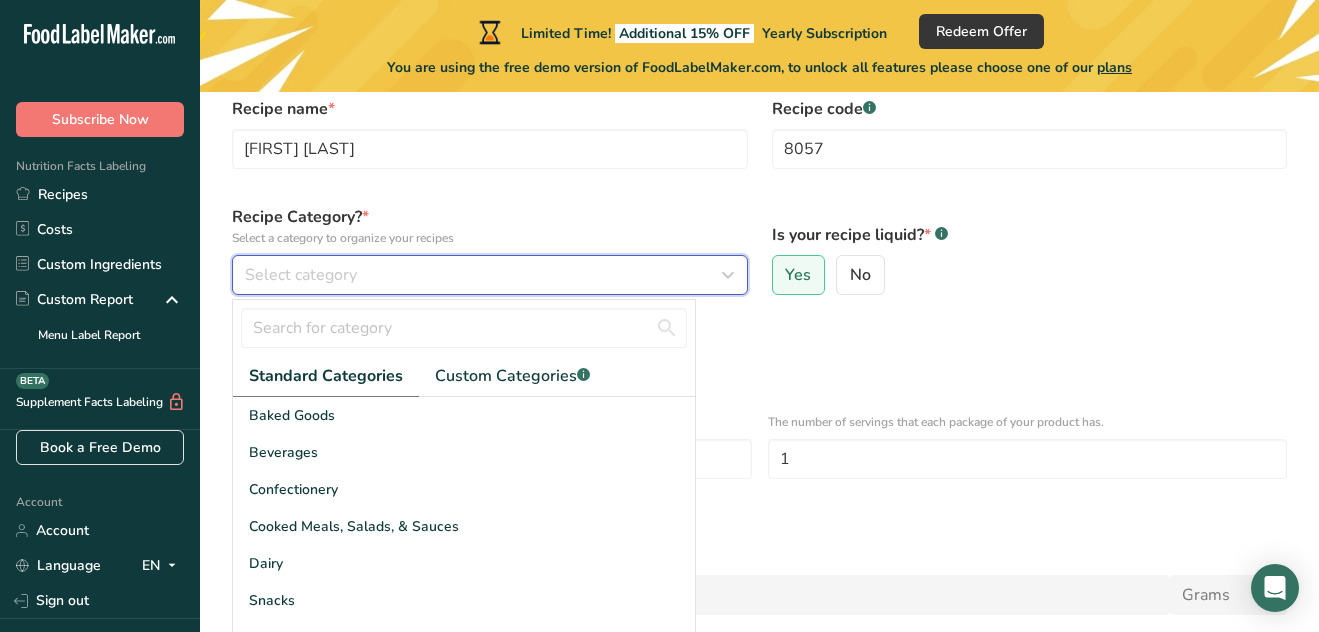 scroll, scrollTop: 300, scrollLeft: 0, axis: vertical 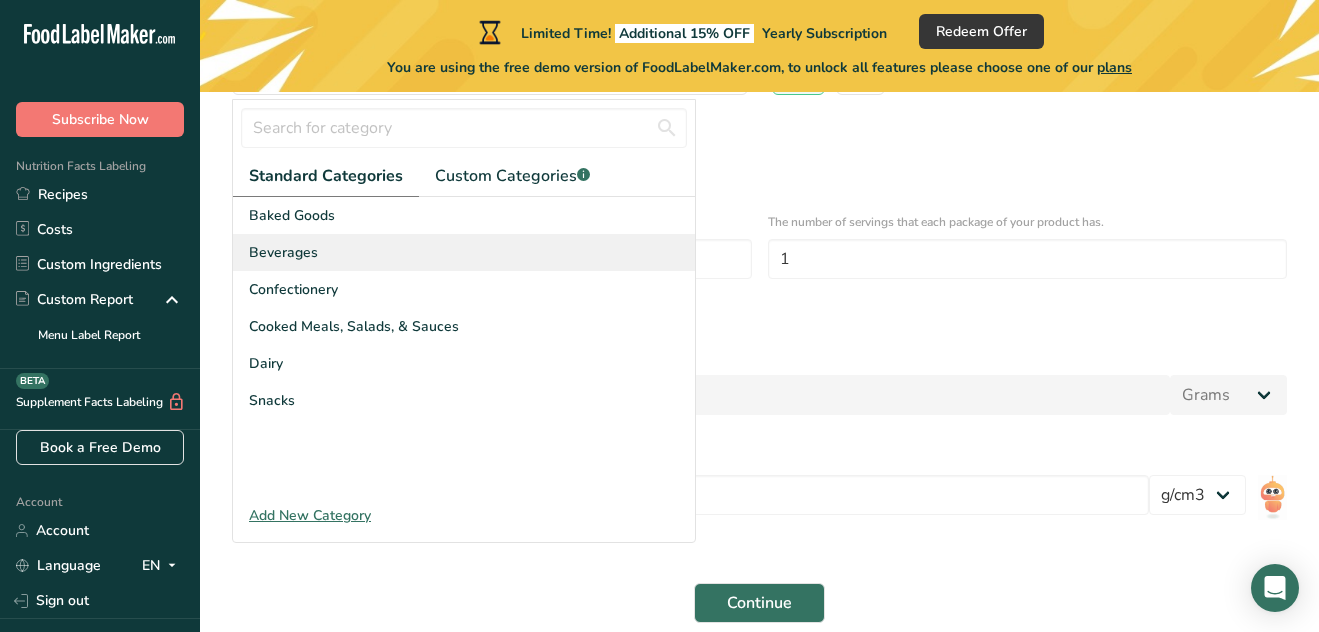 click on "Beverages" at bounding box center (464, 252) 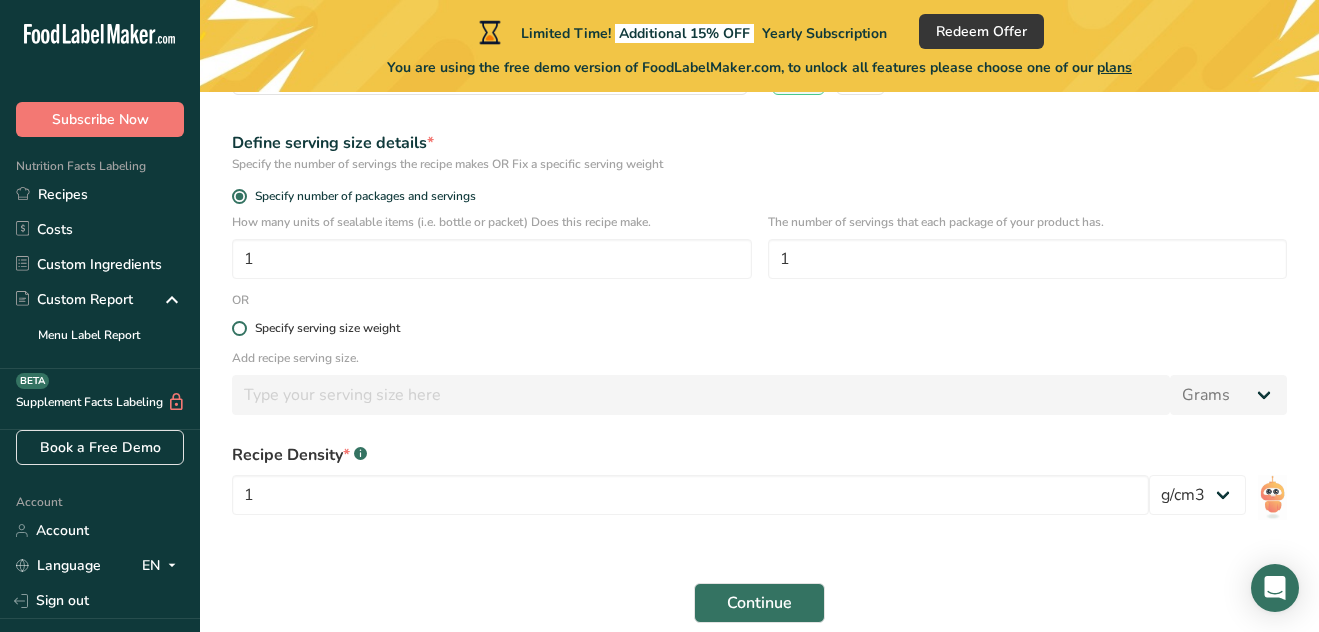 click at bounding box center (239, 328) 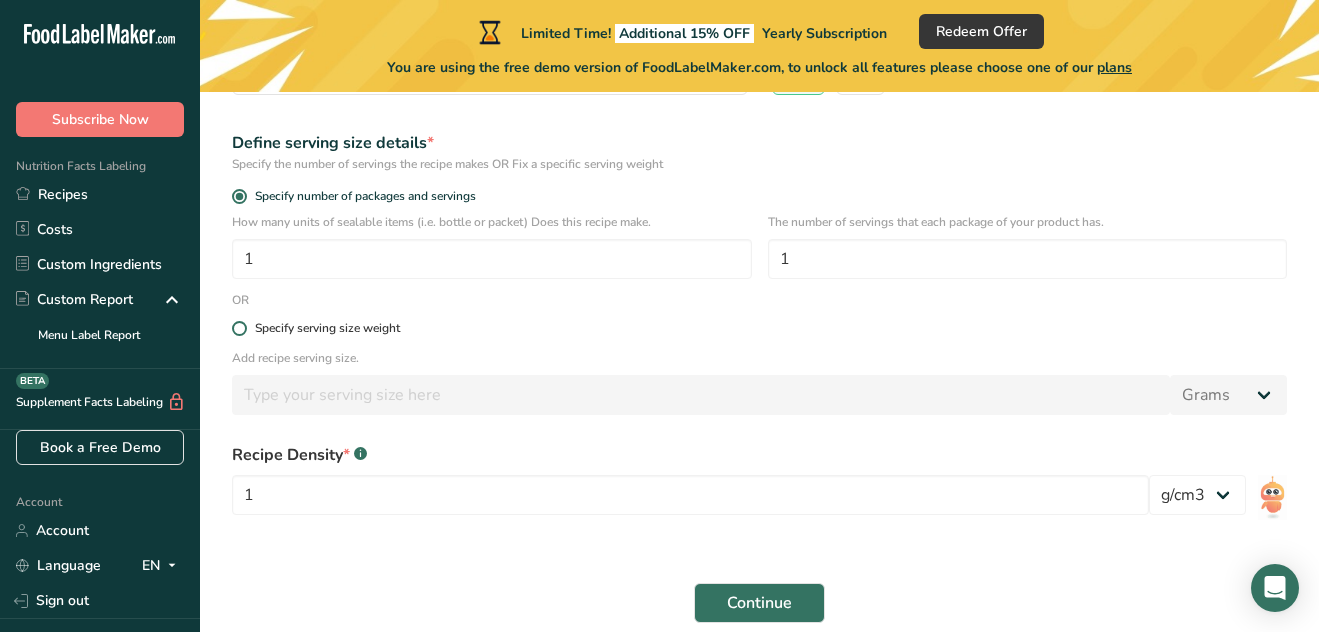 click on "Specify serving size weight" at bounding box center (238, 328) 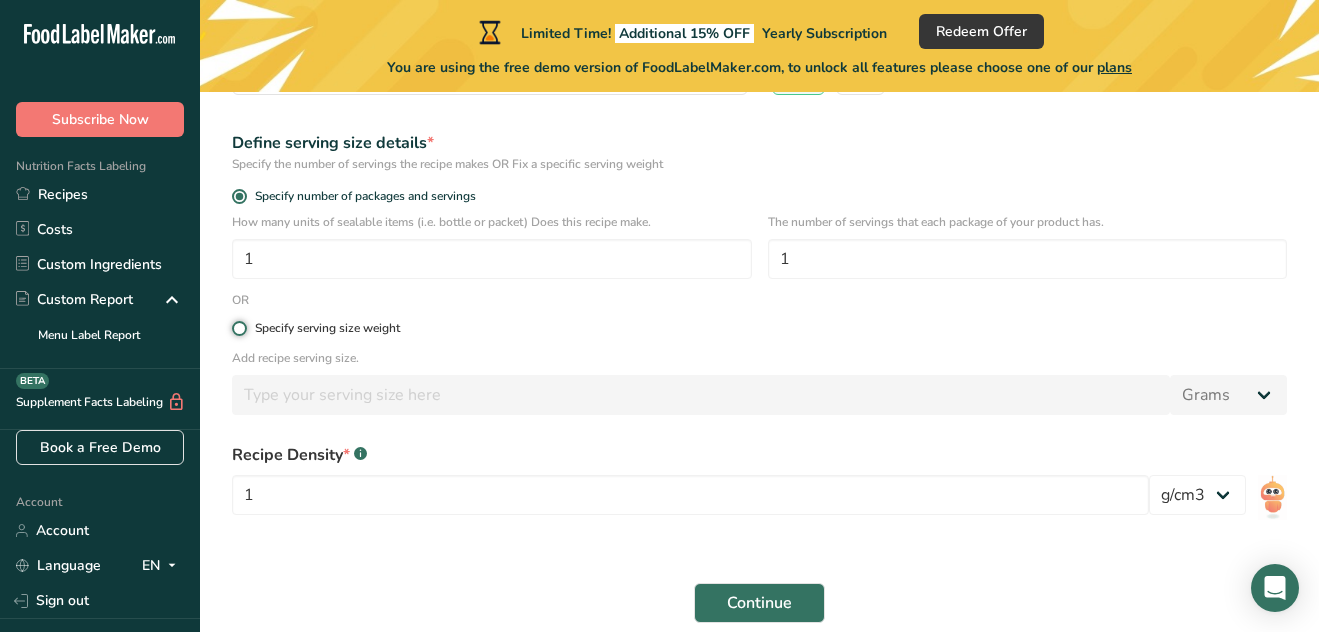 radio on "true" 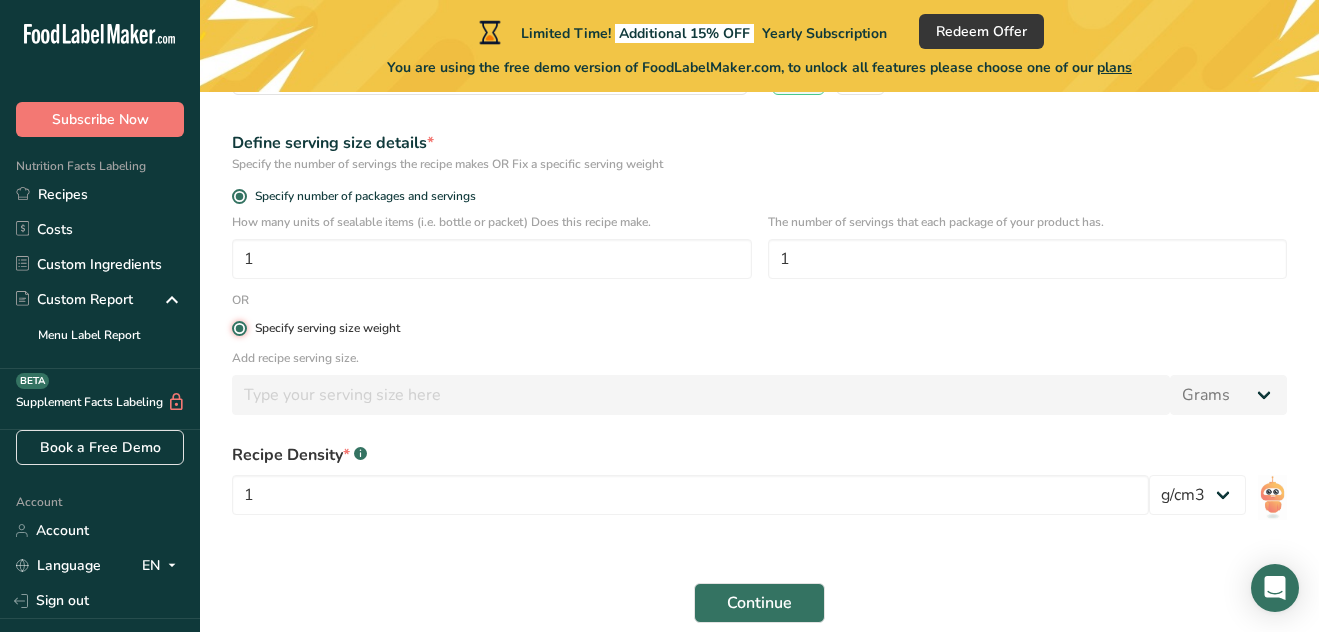 radio on "false" 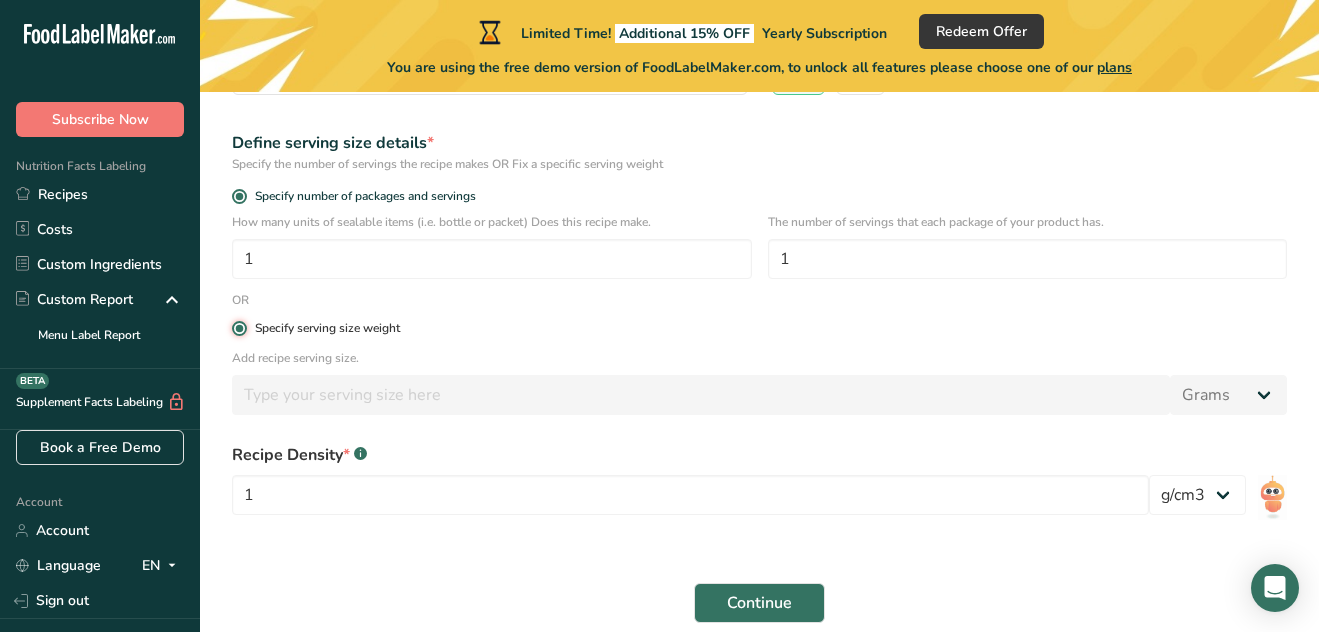 type 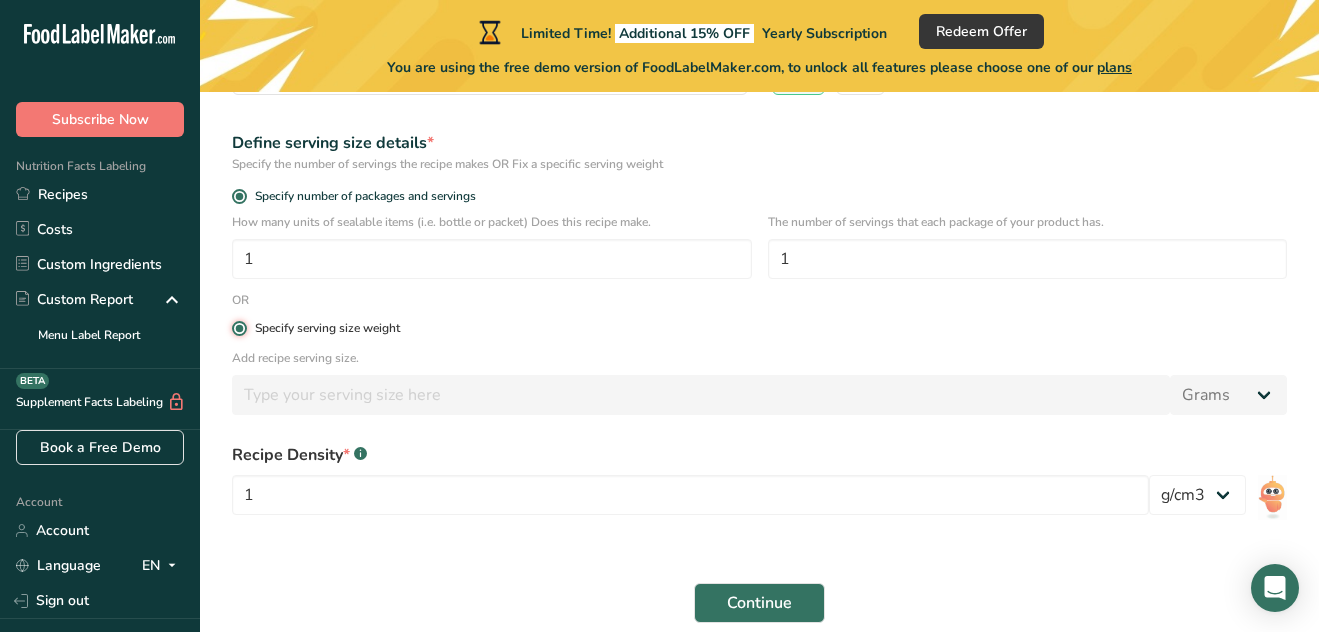 type 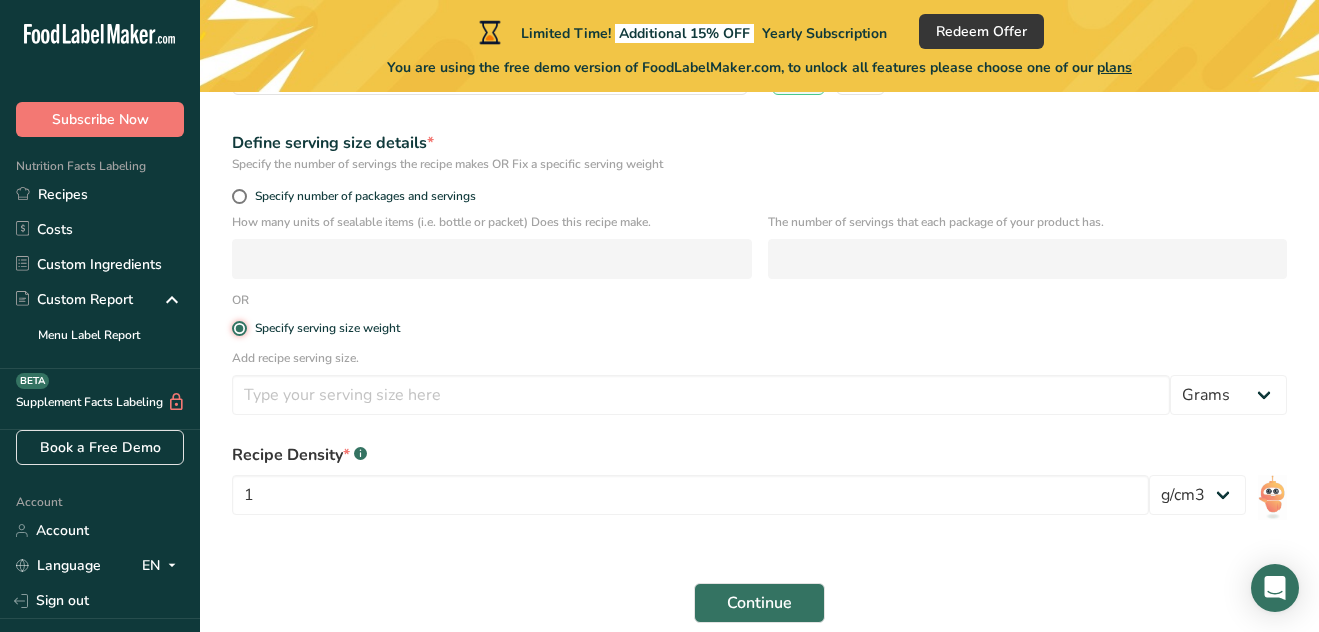 scroll, scrollTop: 387, scrollLeft: 0, axis: vertical 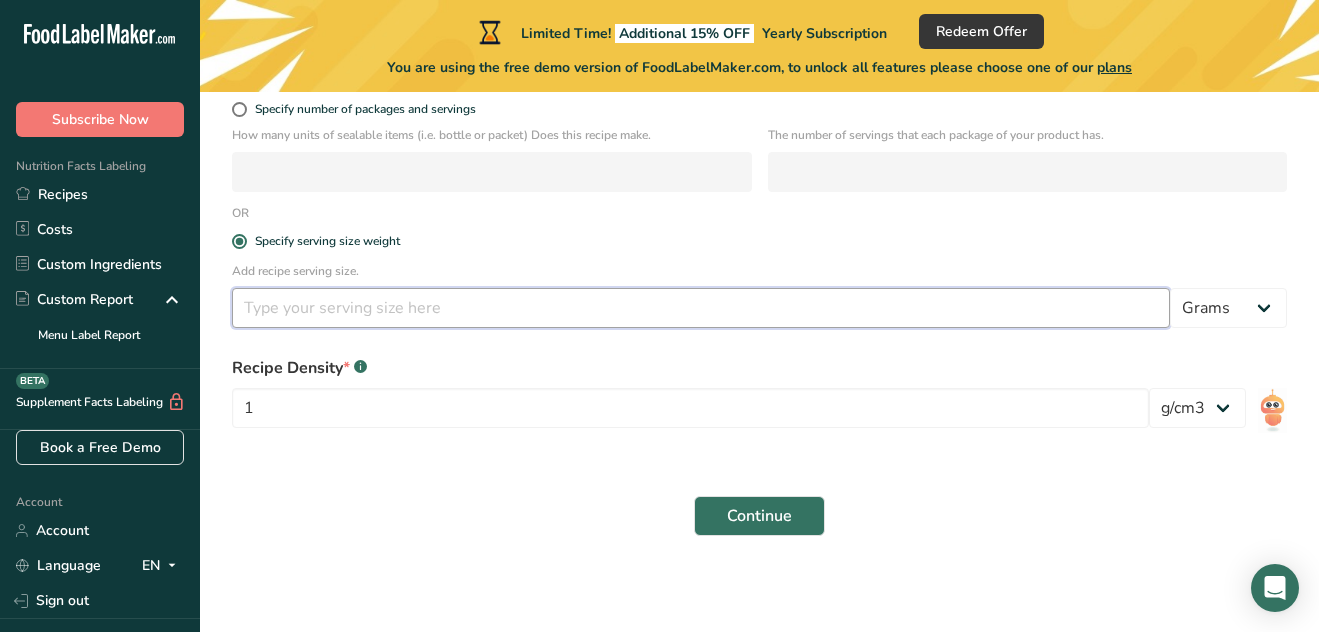 click at bounding box center [701, 308] 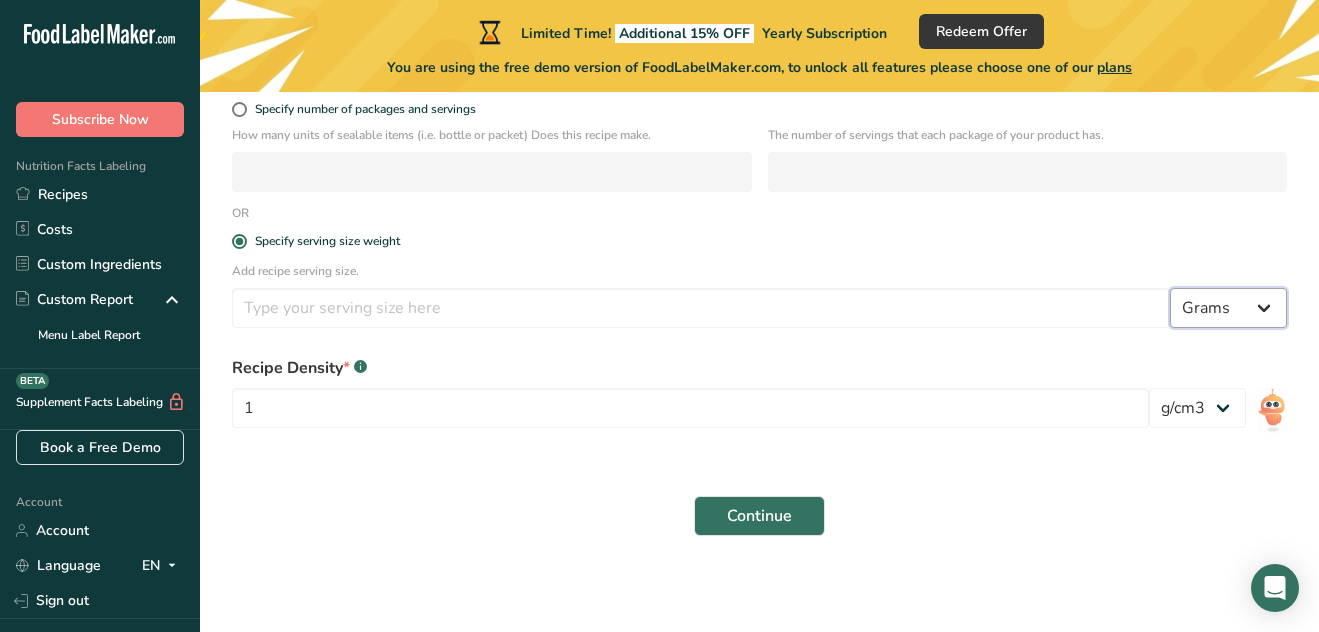 click on "Grams
kg
mg
mcg
lb
oz
l
mL
fl oz
tbsp
tsp
cup
qt
gallon" at bounding box center (1228, 308) 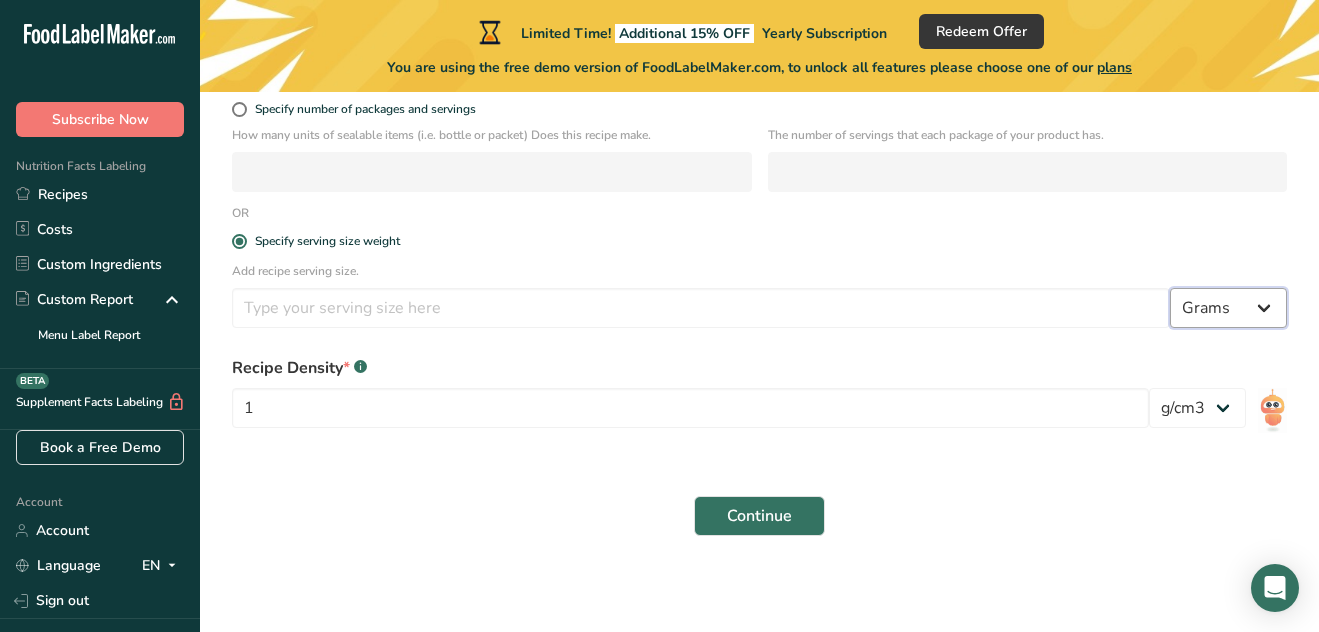 select on "5" 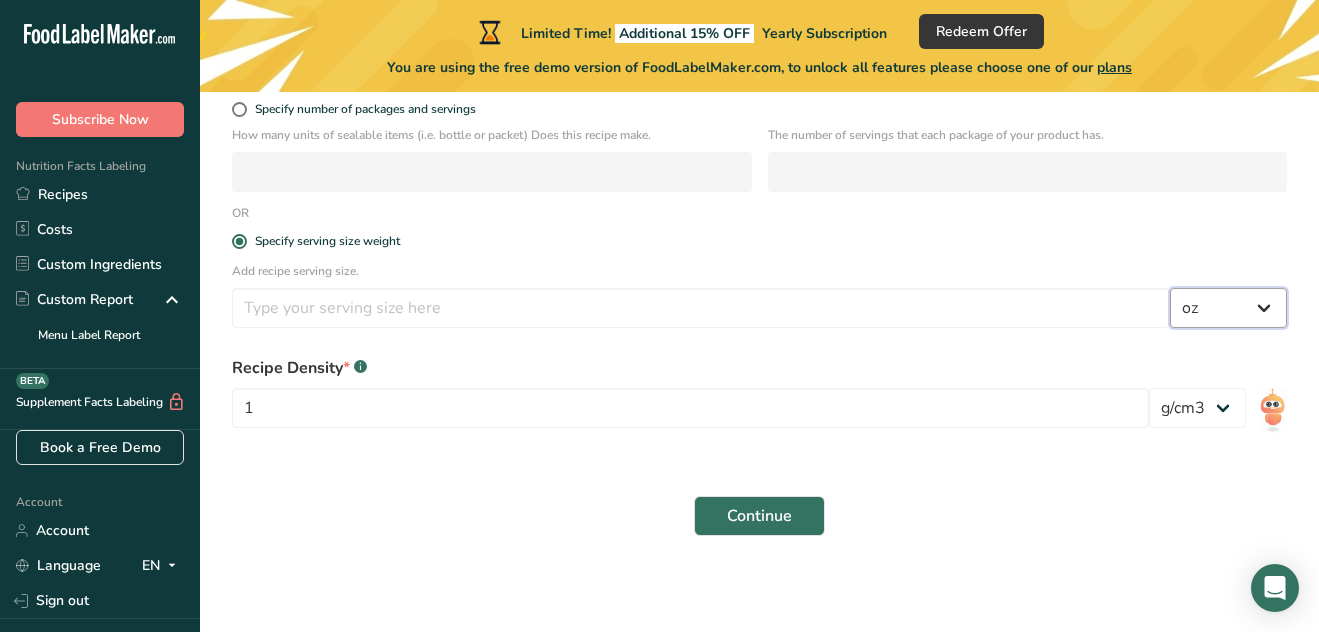 click on "Grams
kg
mg
mcg
lb
oz
l
mL
fl oz
tbsp
tsp
cup
qt
gallon" at bounding box center (1228, 308) 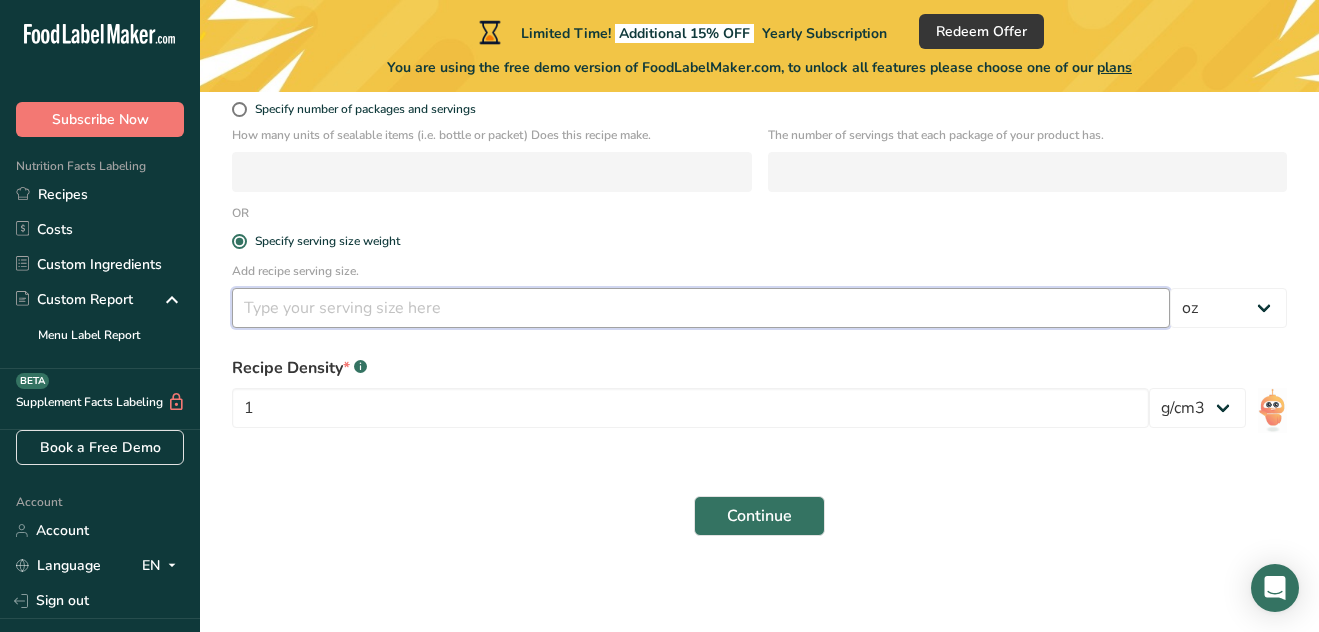 click at bounding box center (701, 308) 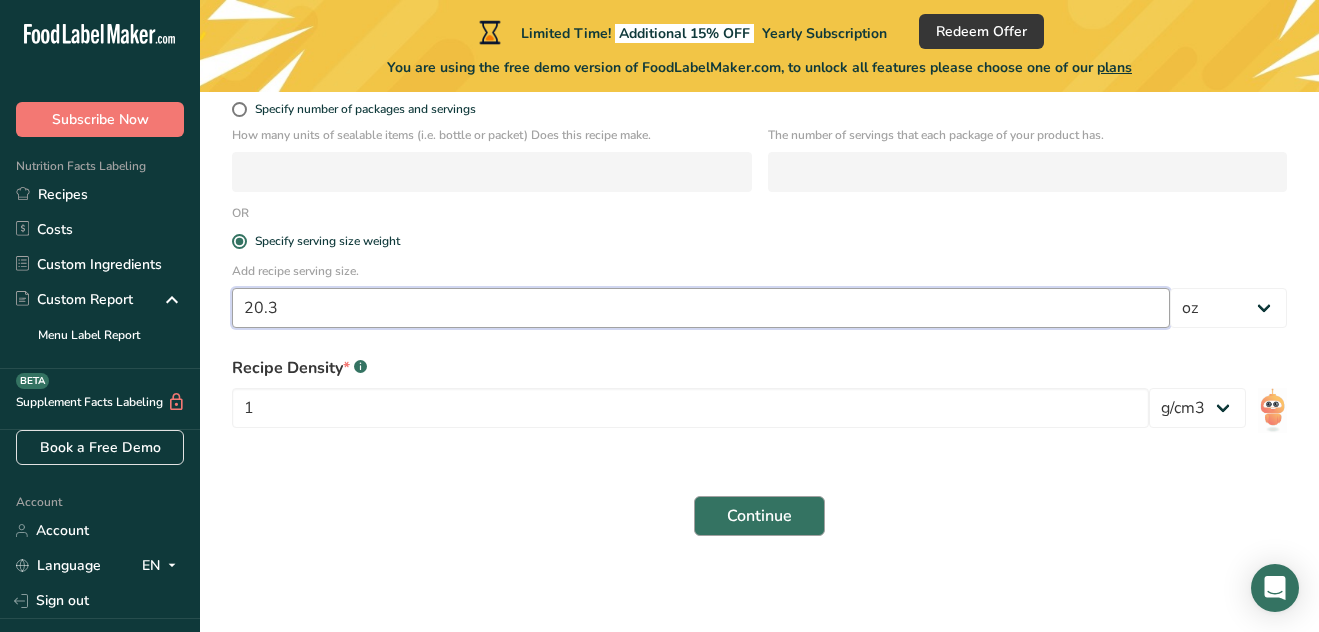 type on "20.3" 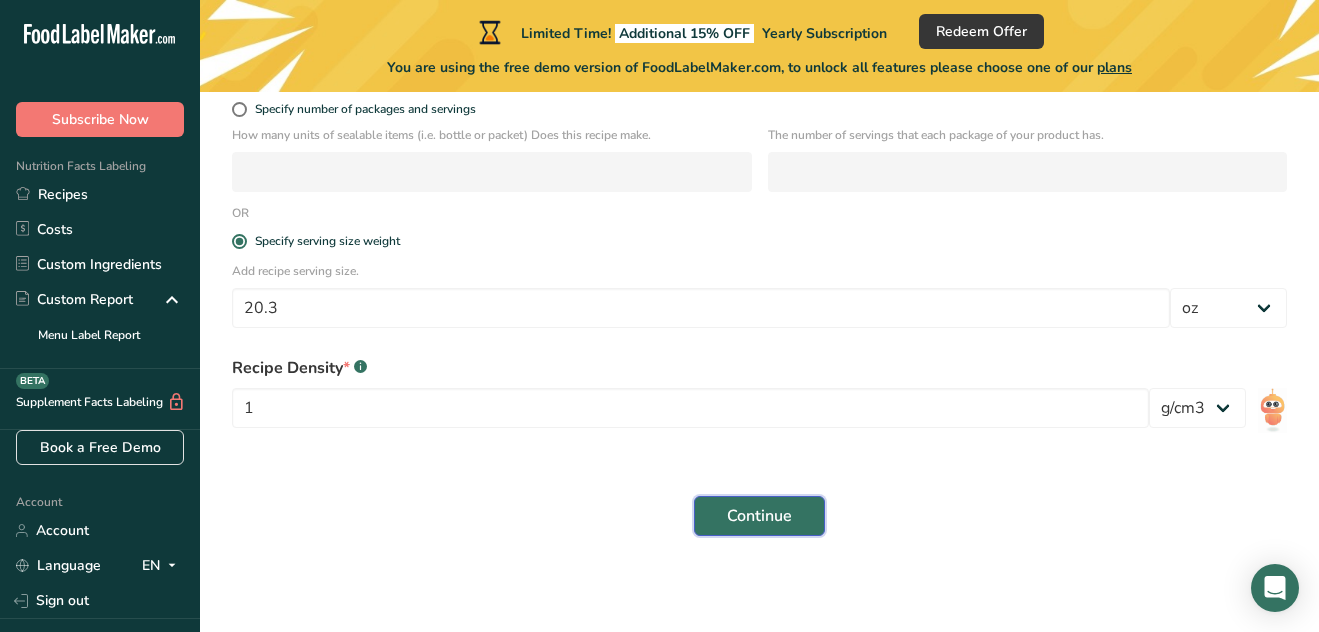 click on "Continue" at bounding box center [759, 516] 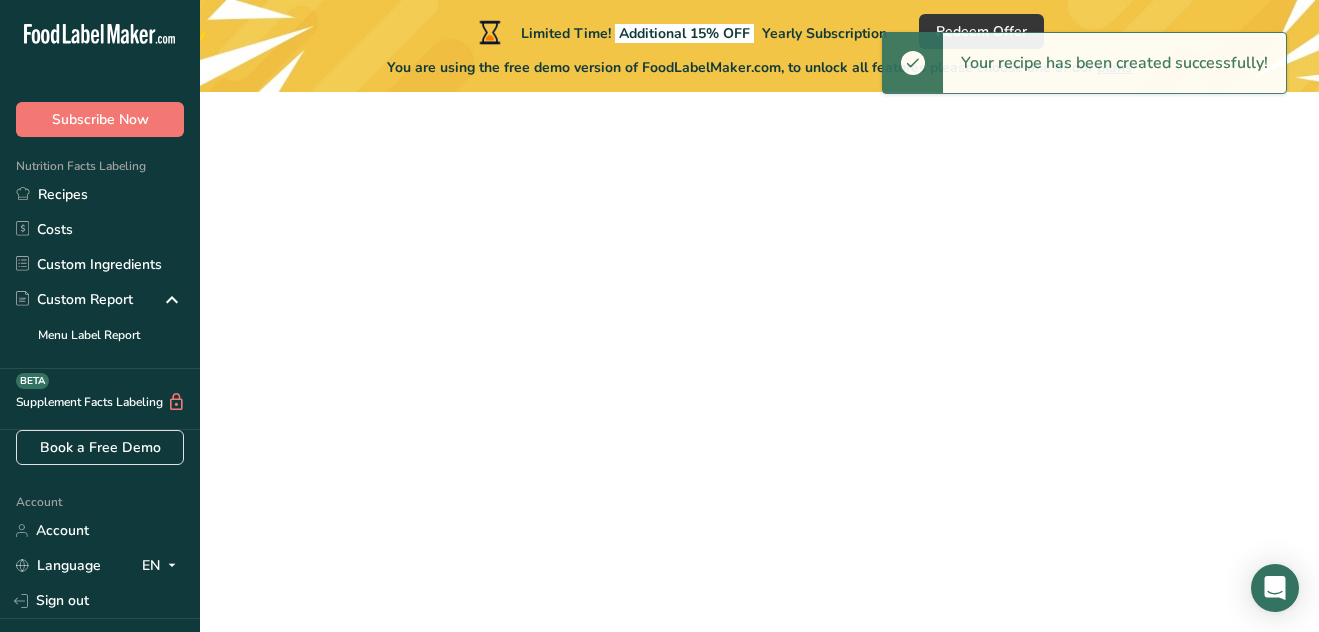 scroll, scrollTop: 0, scrollLeft: 0, axis: both 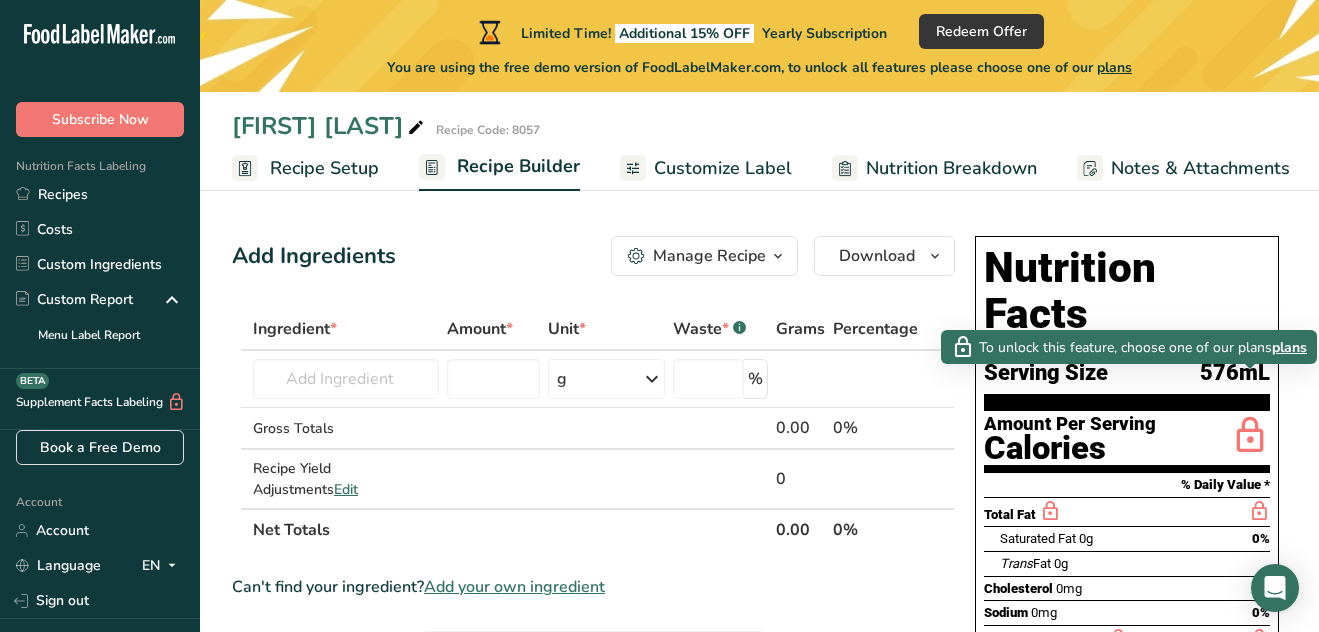 click at bounding box center (1250, 436) 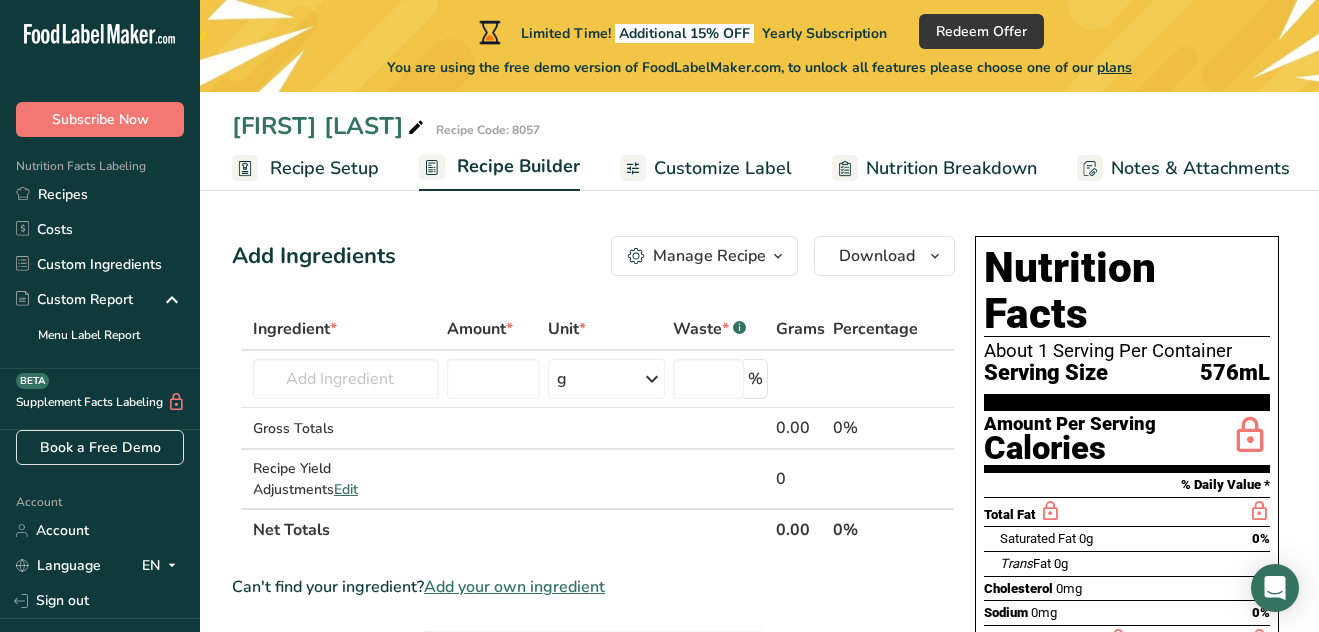 click at bounding box center (1250, 436) 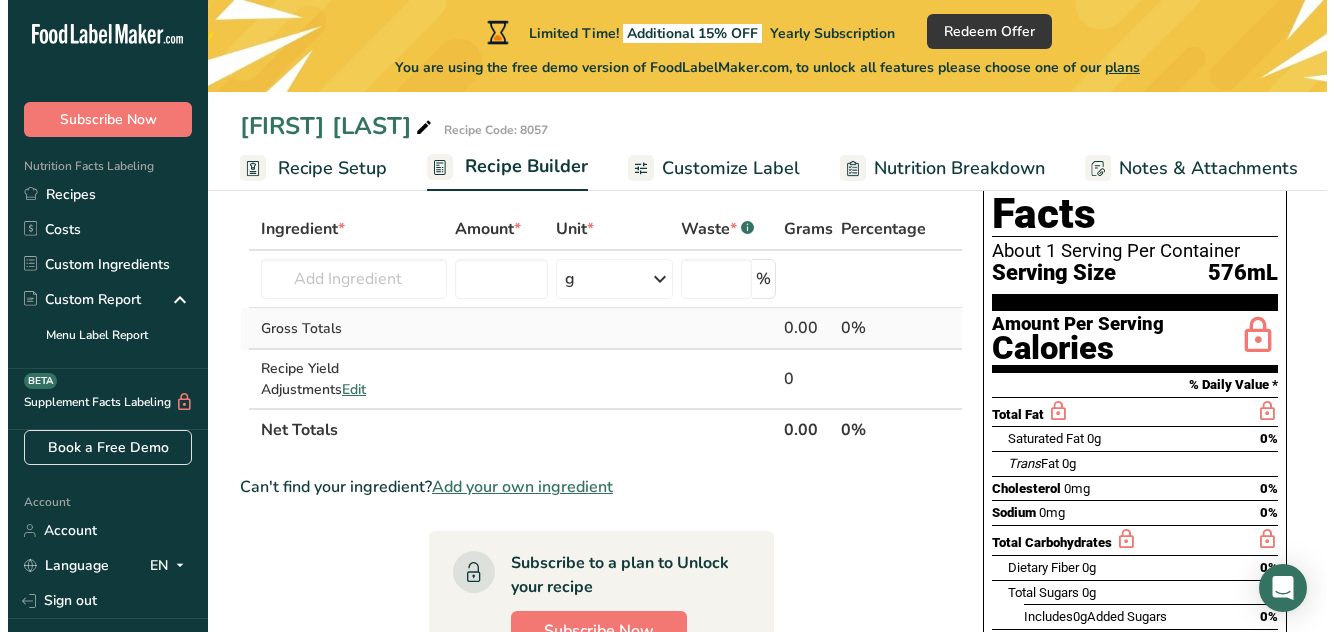 scroll, scrollTop: 0, scrollLeft: 0, axis: both 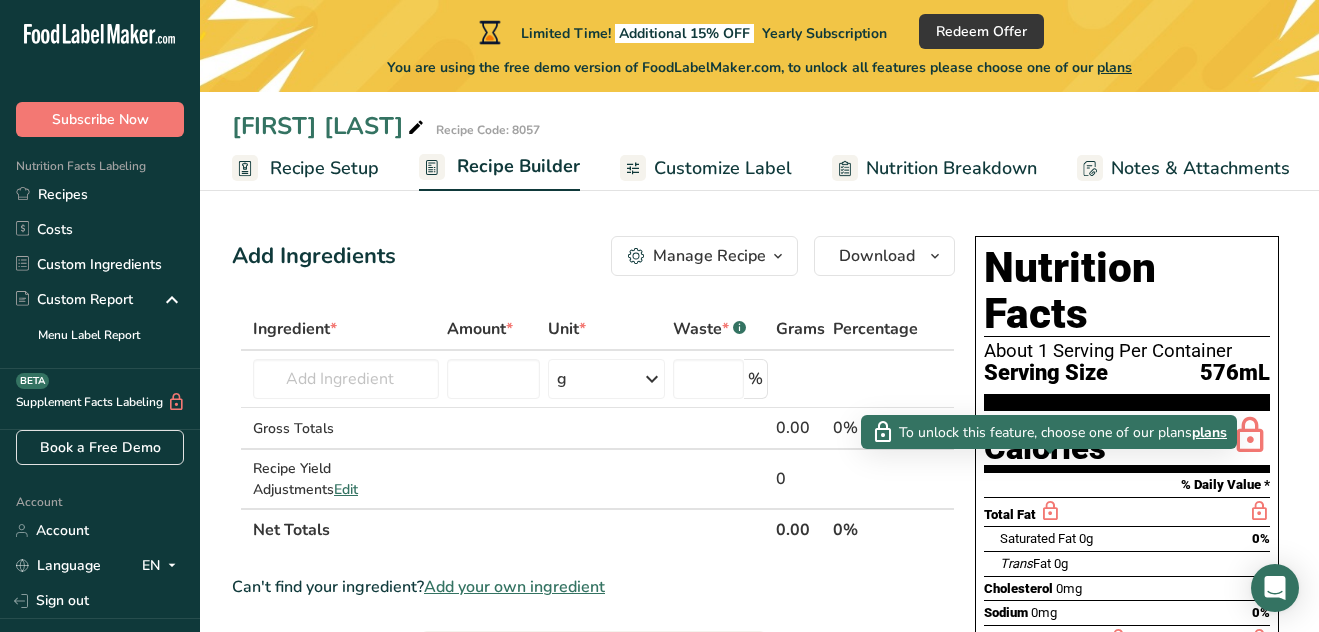 click on "plans" at bounding box center [1209, 432] 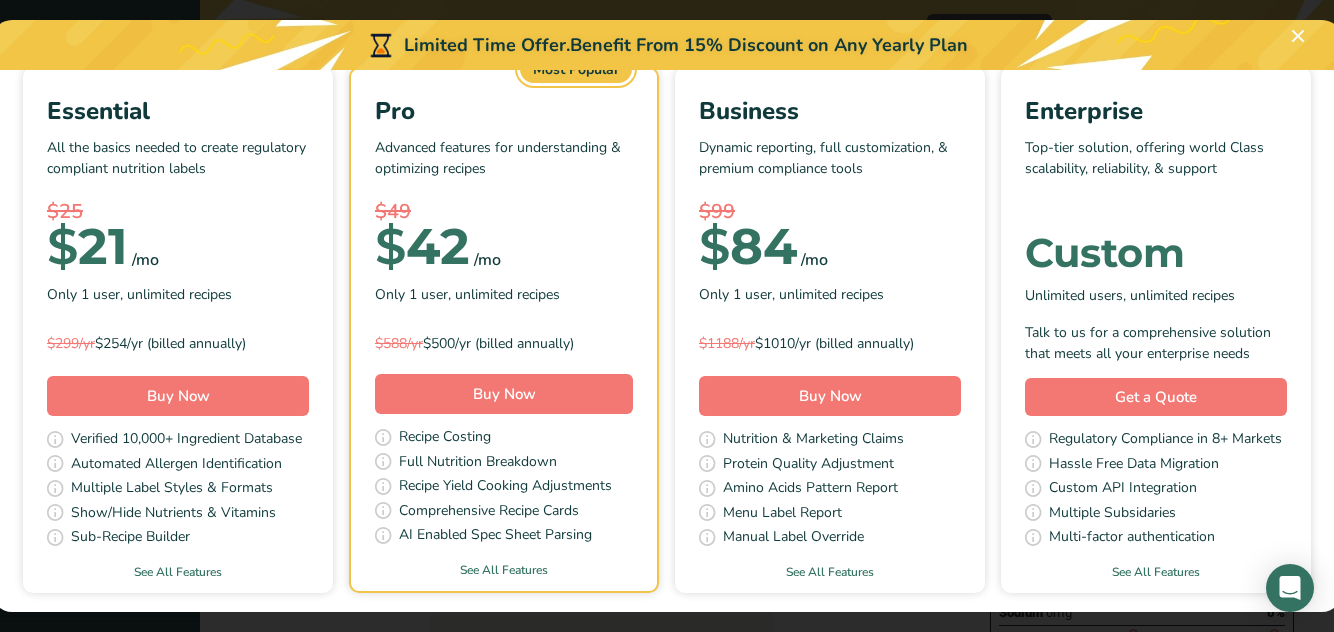 scroll, scrollTop: 0, scrollLeft: 0, axis: both 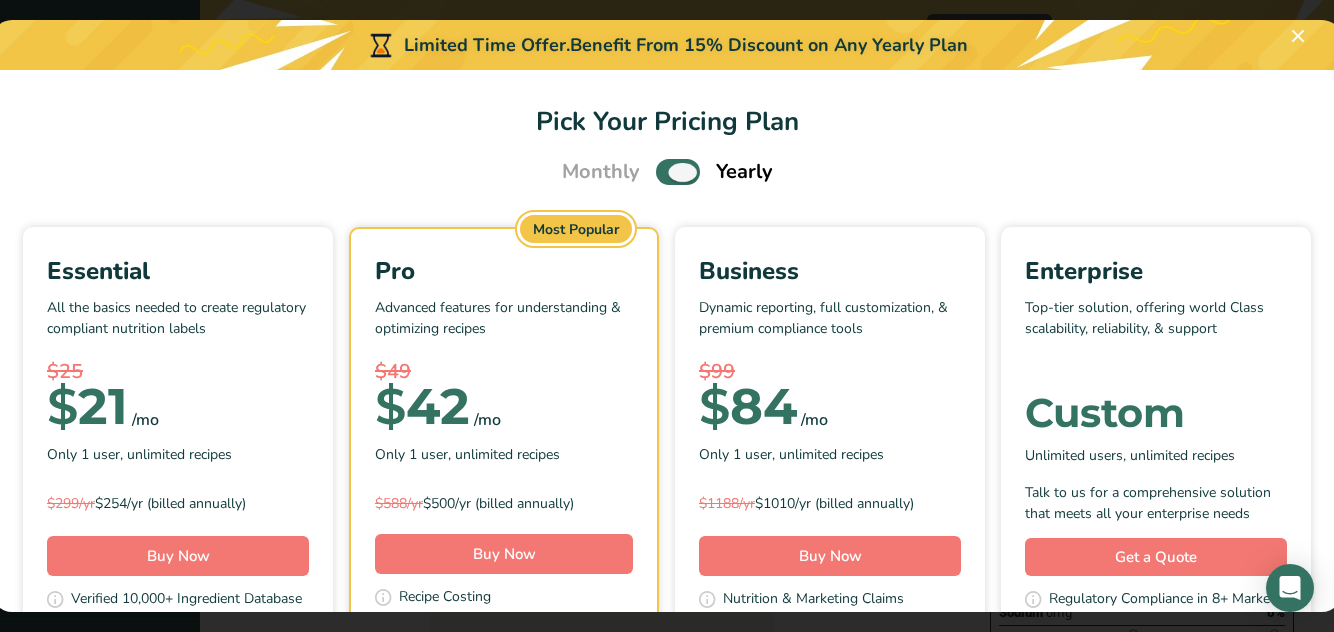 click at bounding box center (678, 171) 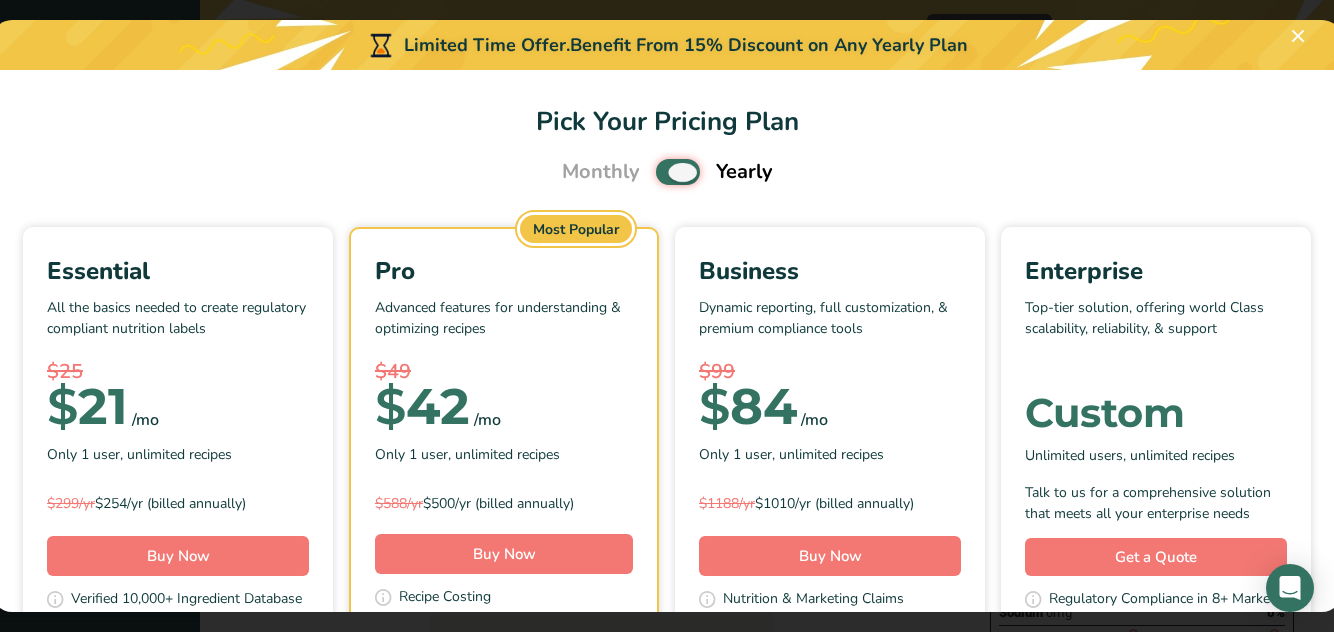 click at bounding box center [662, 172] 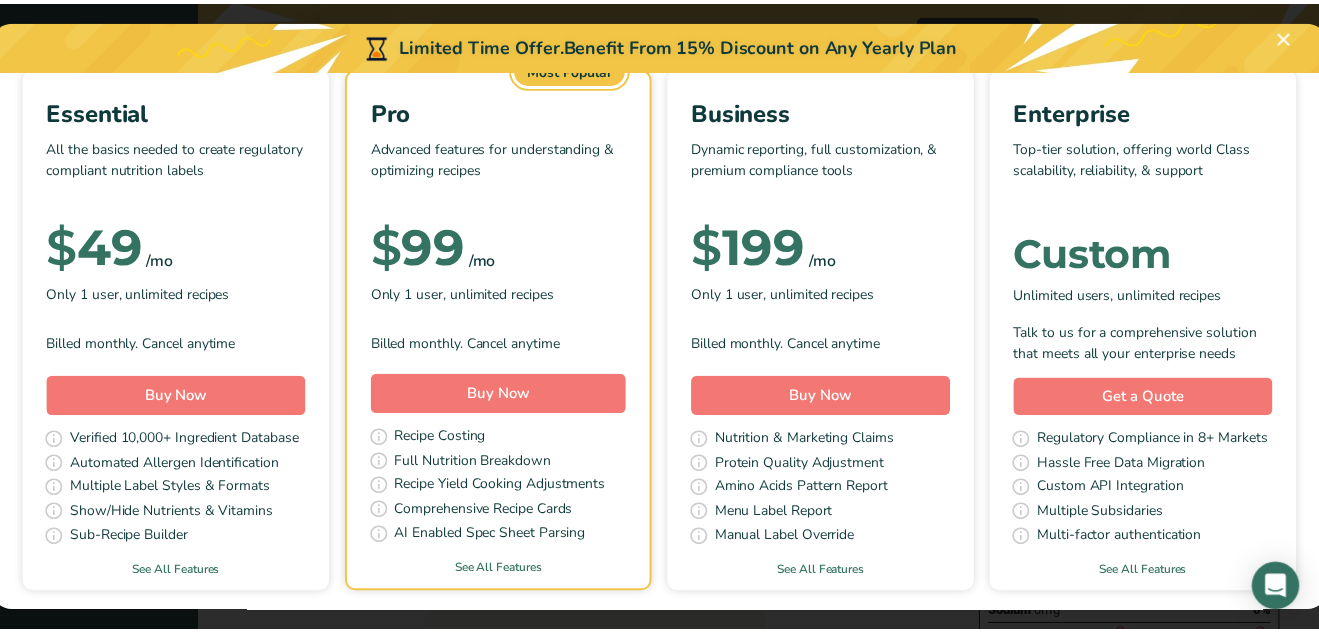 scroll, scrollTop: 0, scrollLeft: 0, axis: both 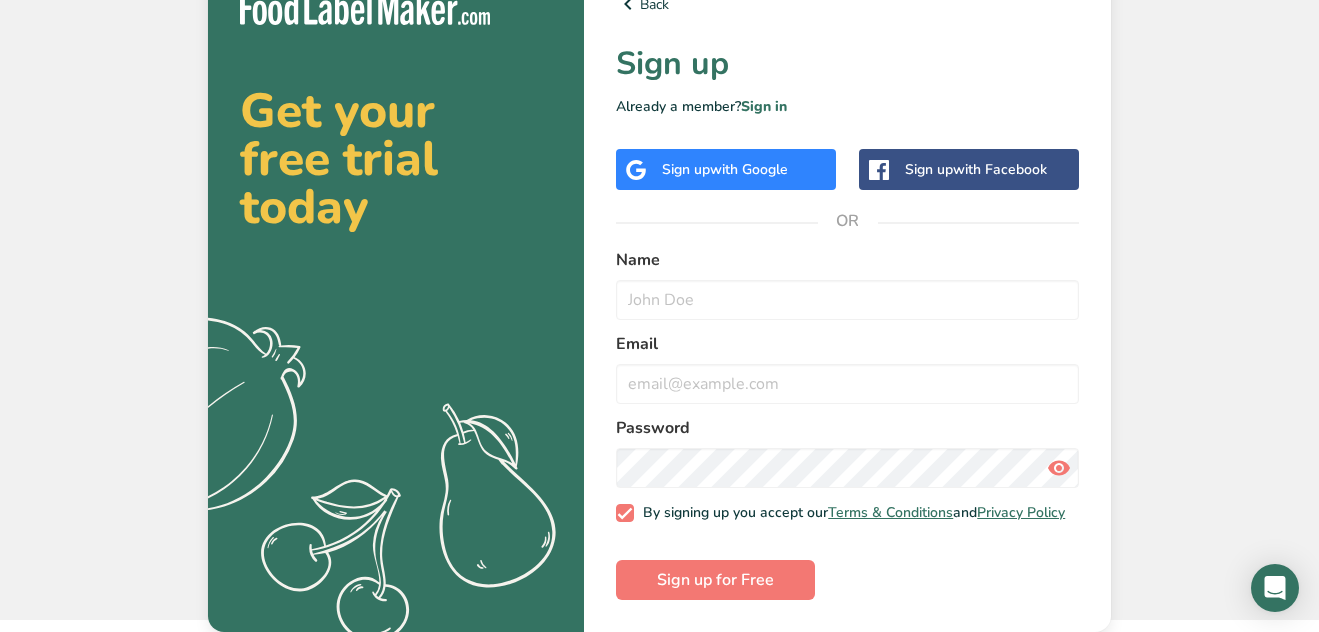 click on "Sign up  with Google" at bounding box center (726, 169) 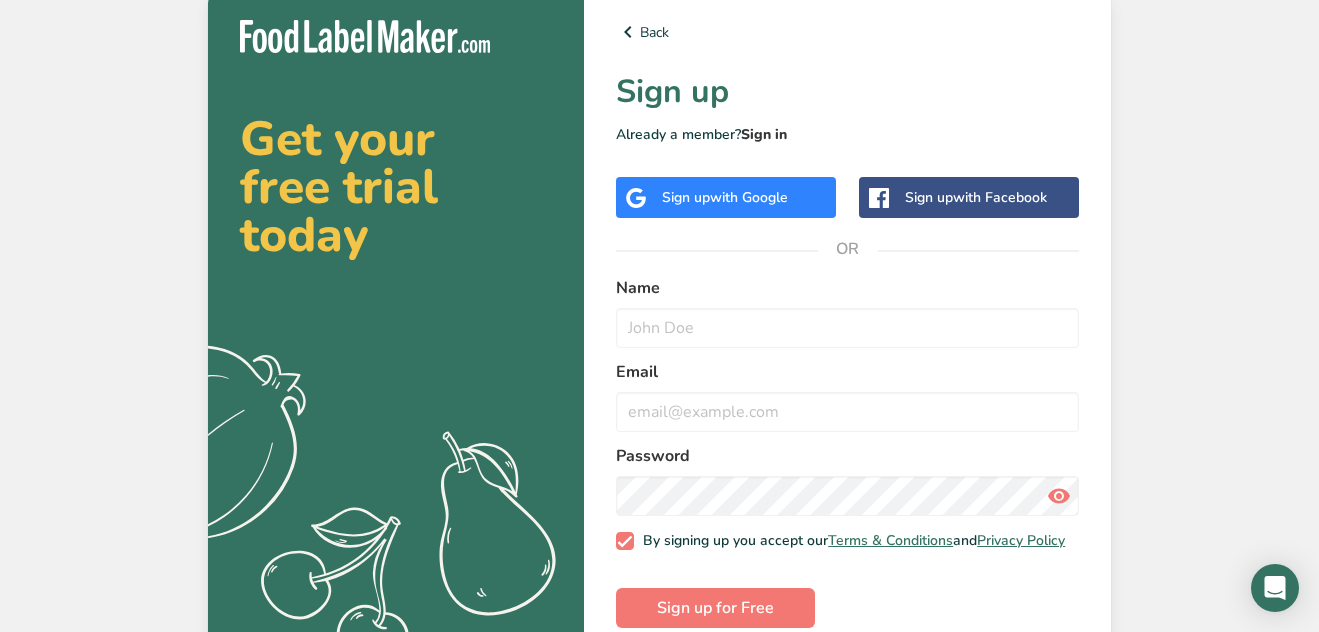 click on "Sign in" at bounding box center (764, 134) 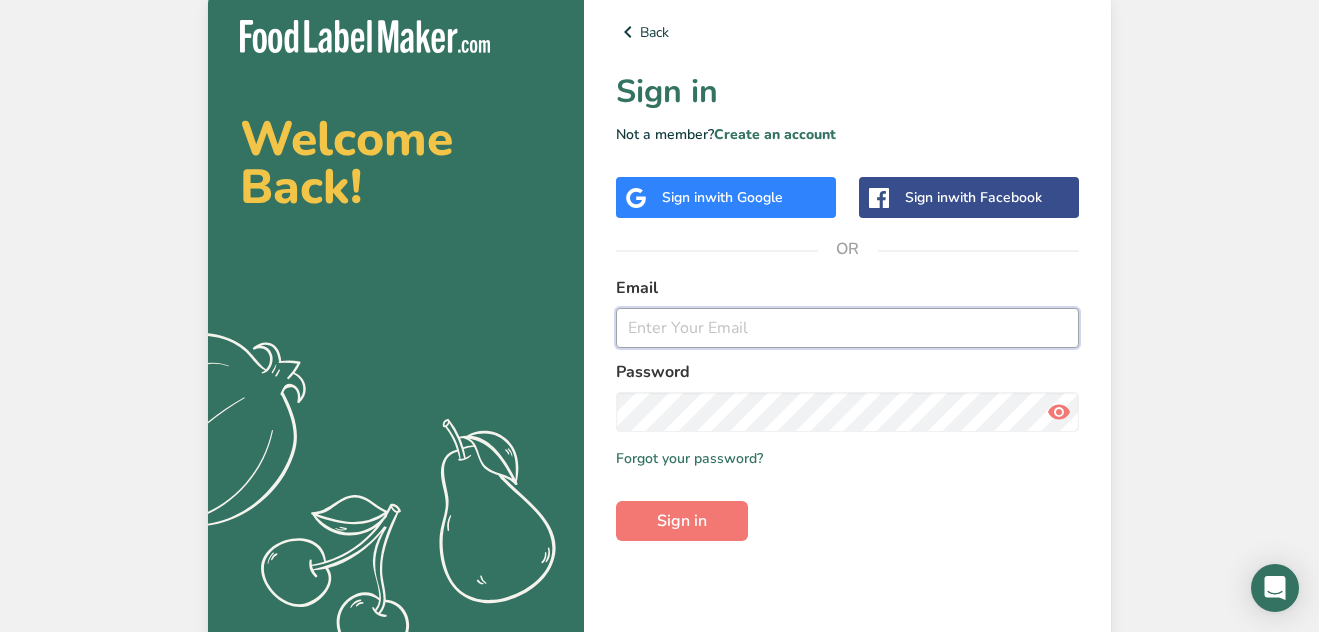 type on "[FIRST]@[DOMAIN]" 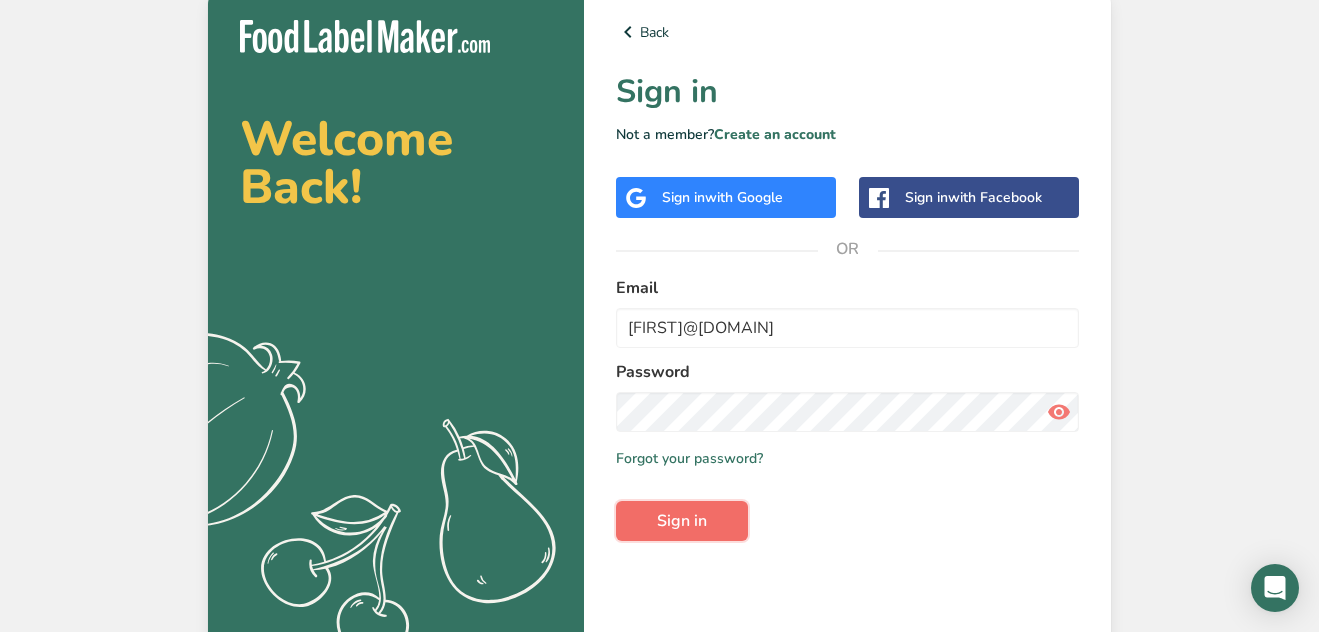 click on "Sign in" at bounding box center (682, 521) 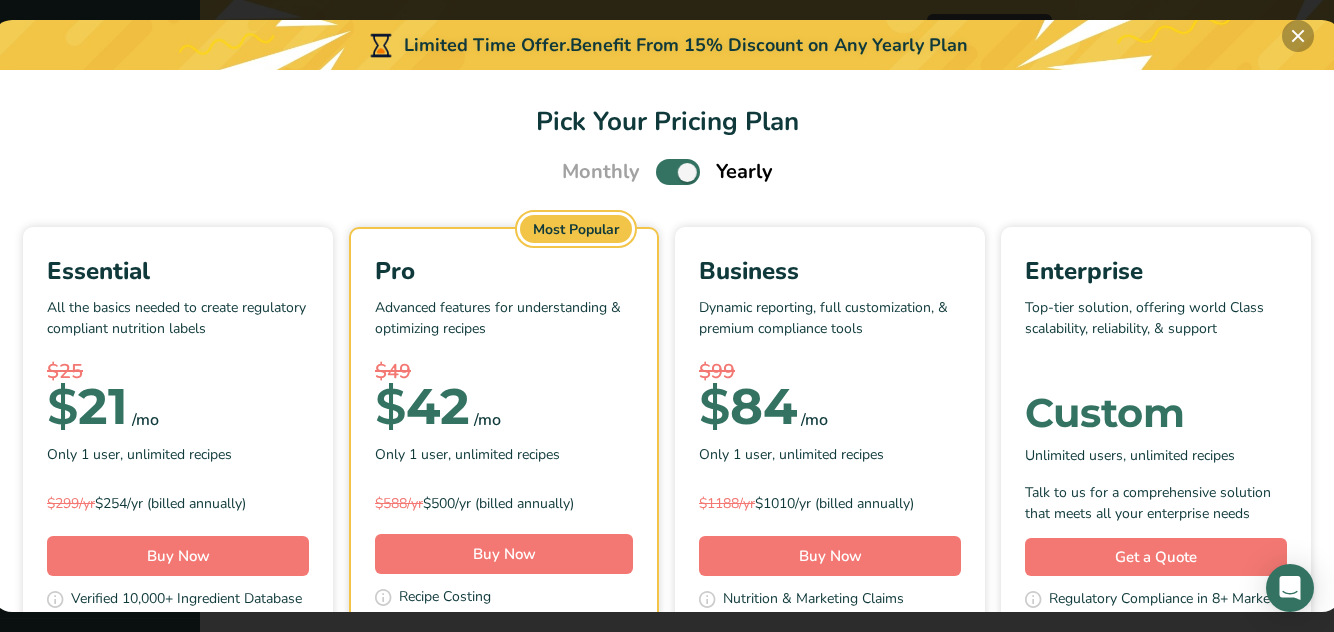 click at bounding box center [1298, 36] 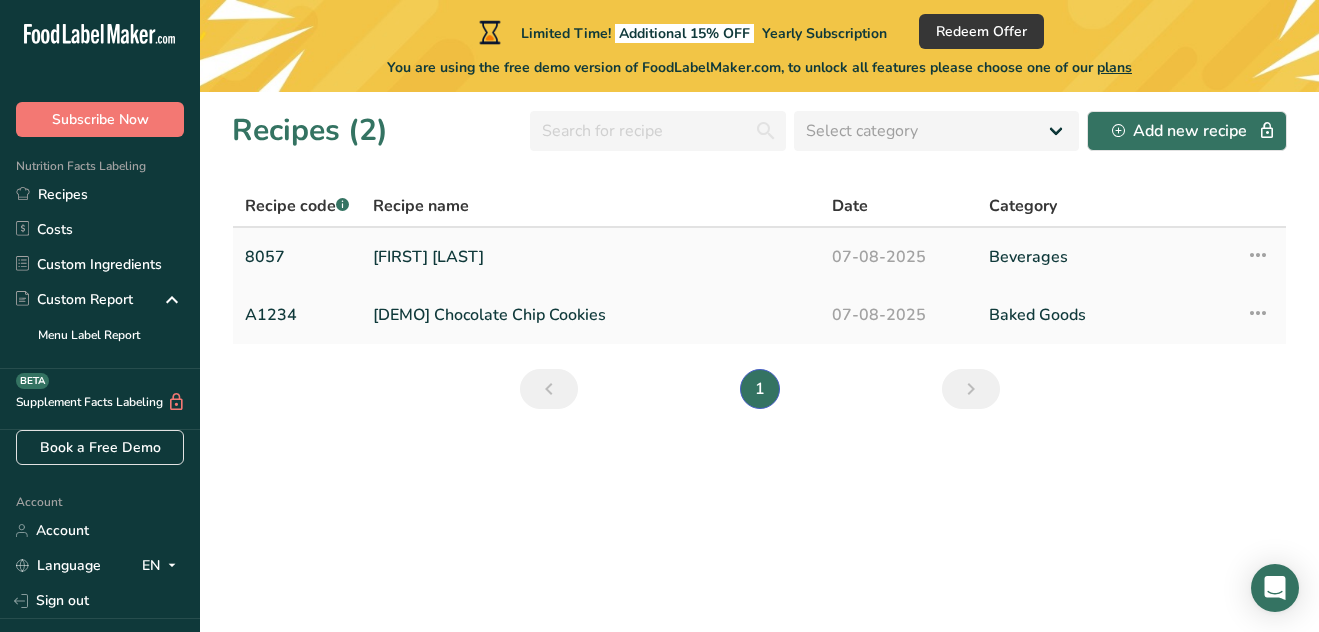 click on "[FIRST] [LAST]" at bounding box center [590, 257] 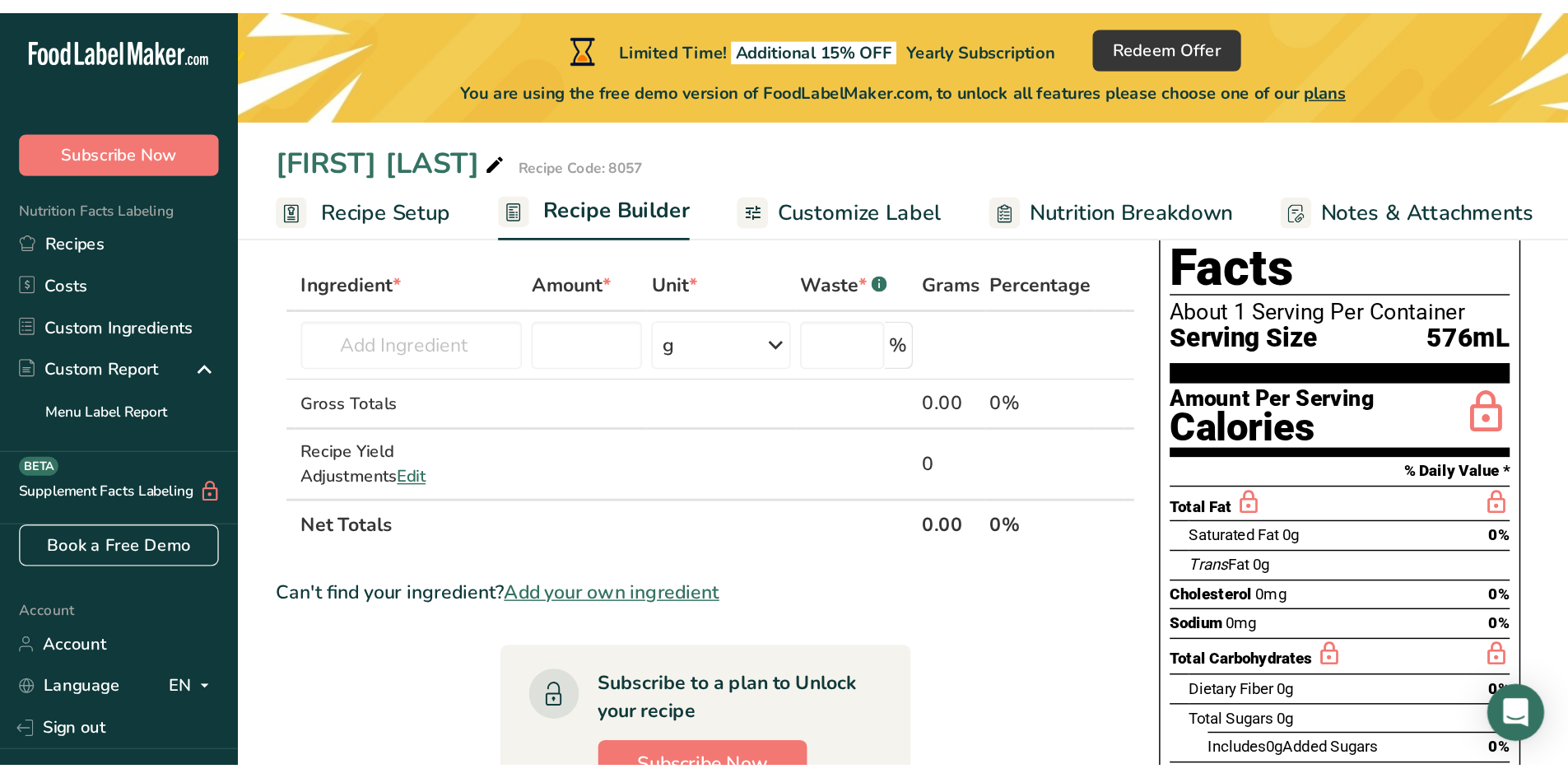 scroll, scrollTop: 0, scrollLeft: 0, axis: both 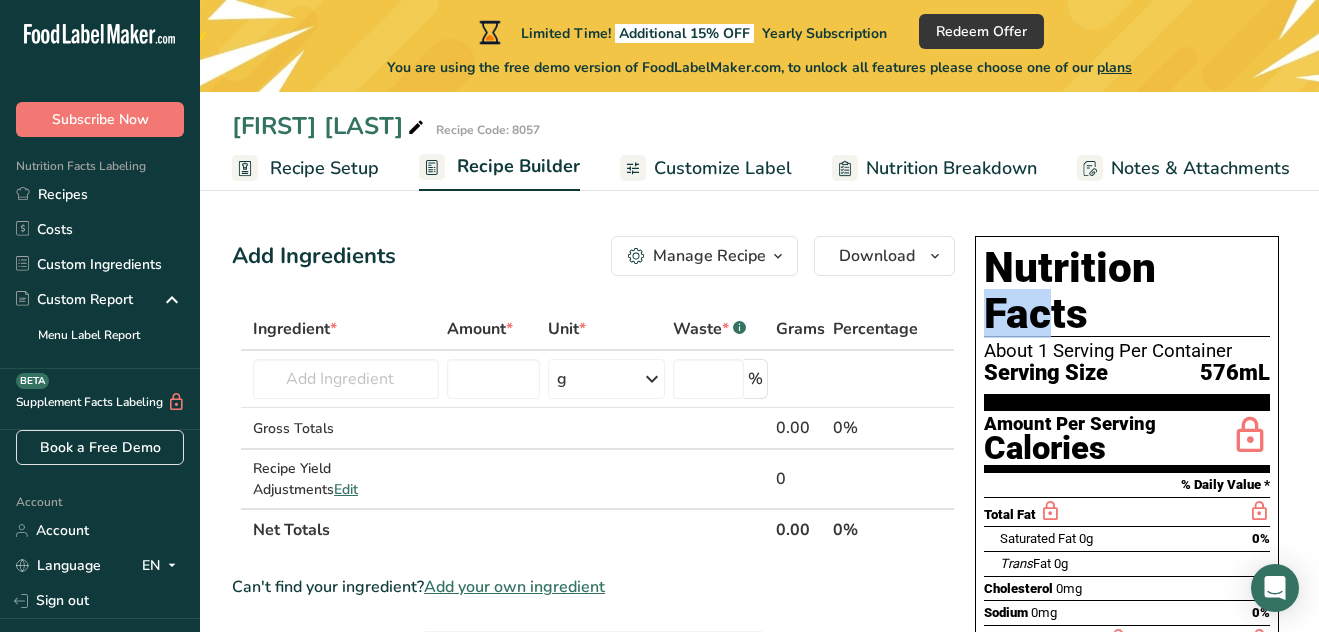 drag, startPoint x: 972, startPoint y: 243, endPoint x: 1072, endPoint y: 269, distance: 103.32473 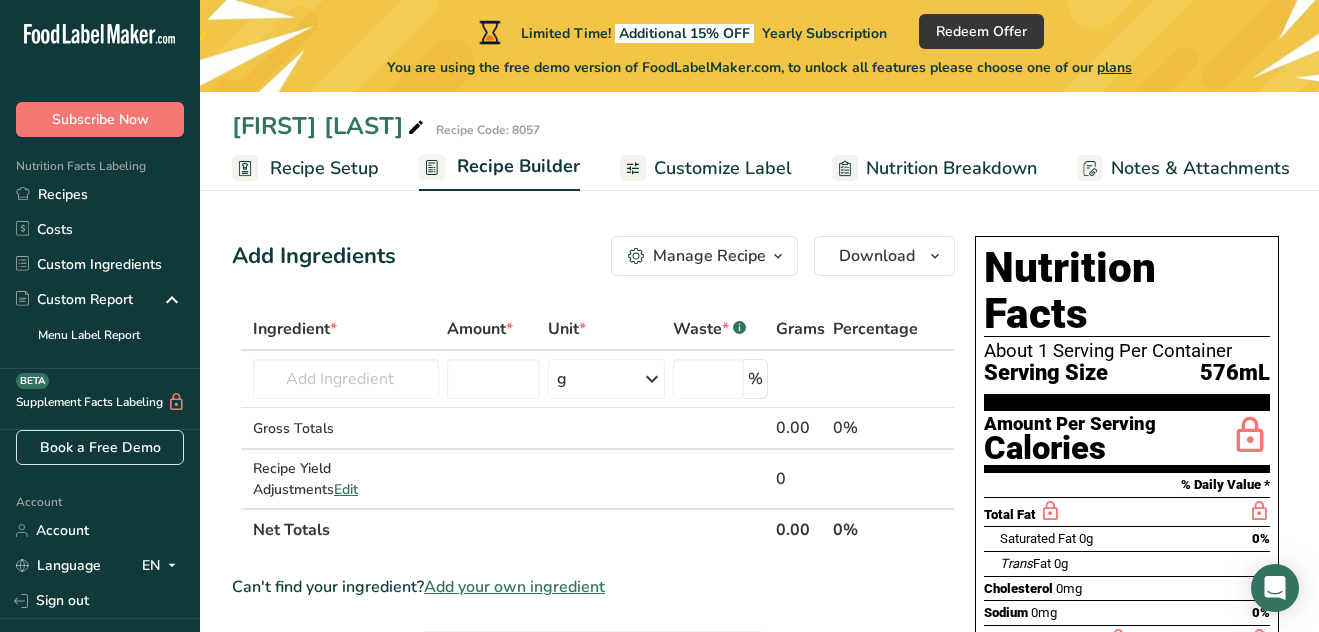 drag, startPoint x: 956, startPoint y: 235, endPoint x: 972, endPoint y: 235, distance: 16 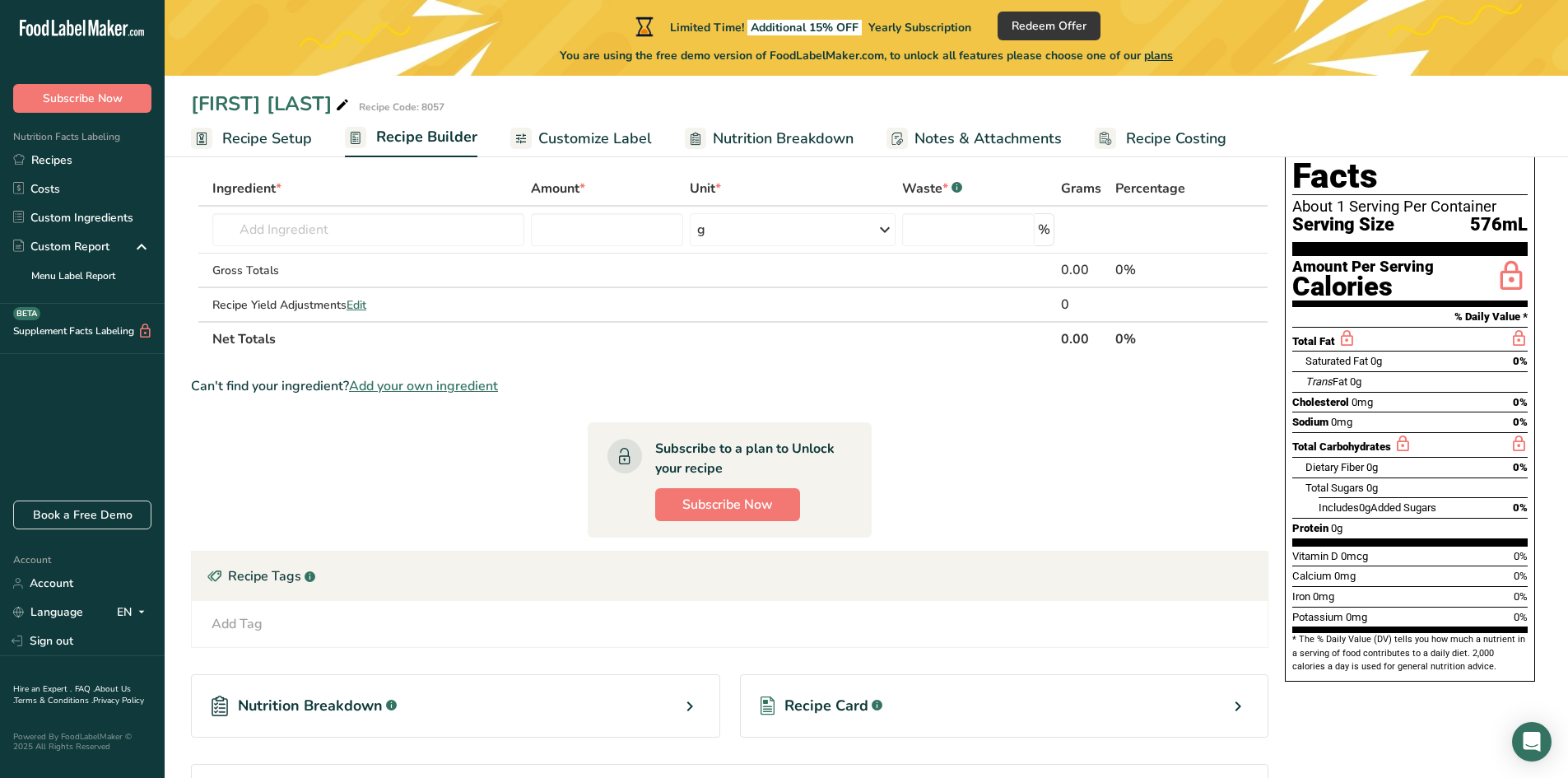 scroll, scrollTop: 0, scrollLeft: 0, axis: both 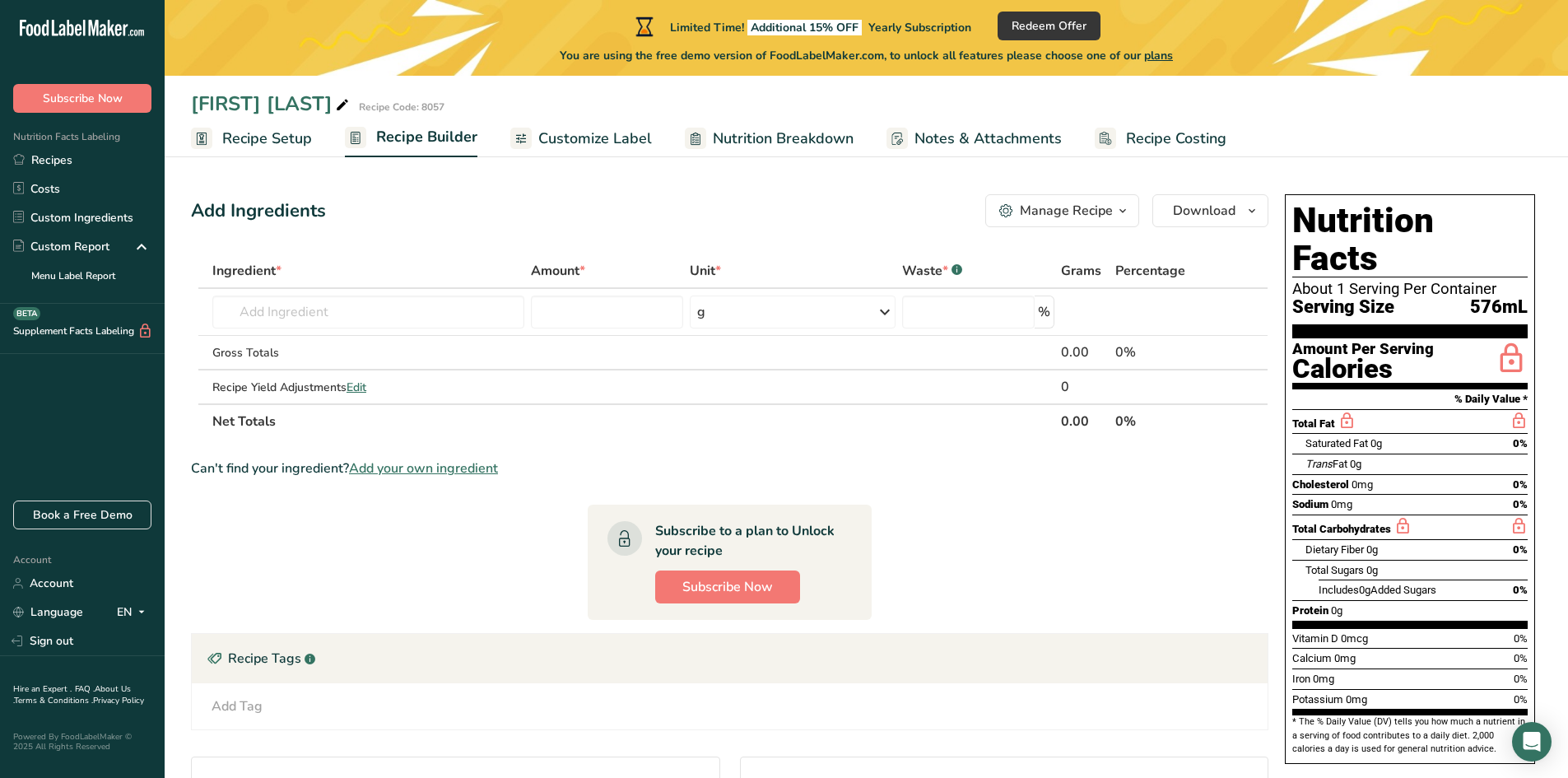 drag, startPoint x: 1152, startPoint y: 499, endPoint x: 947, endPoint y: 496, distance: 205.02195 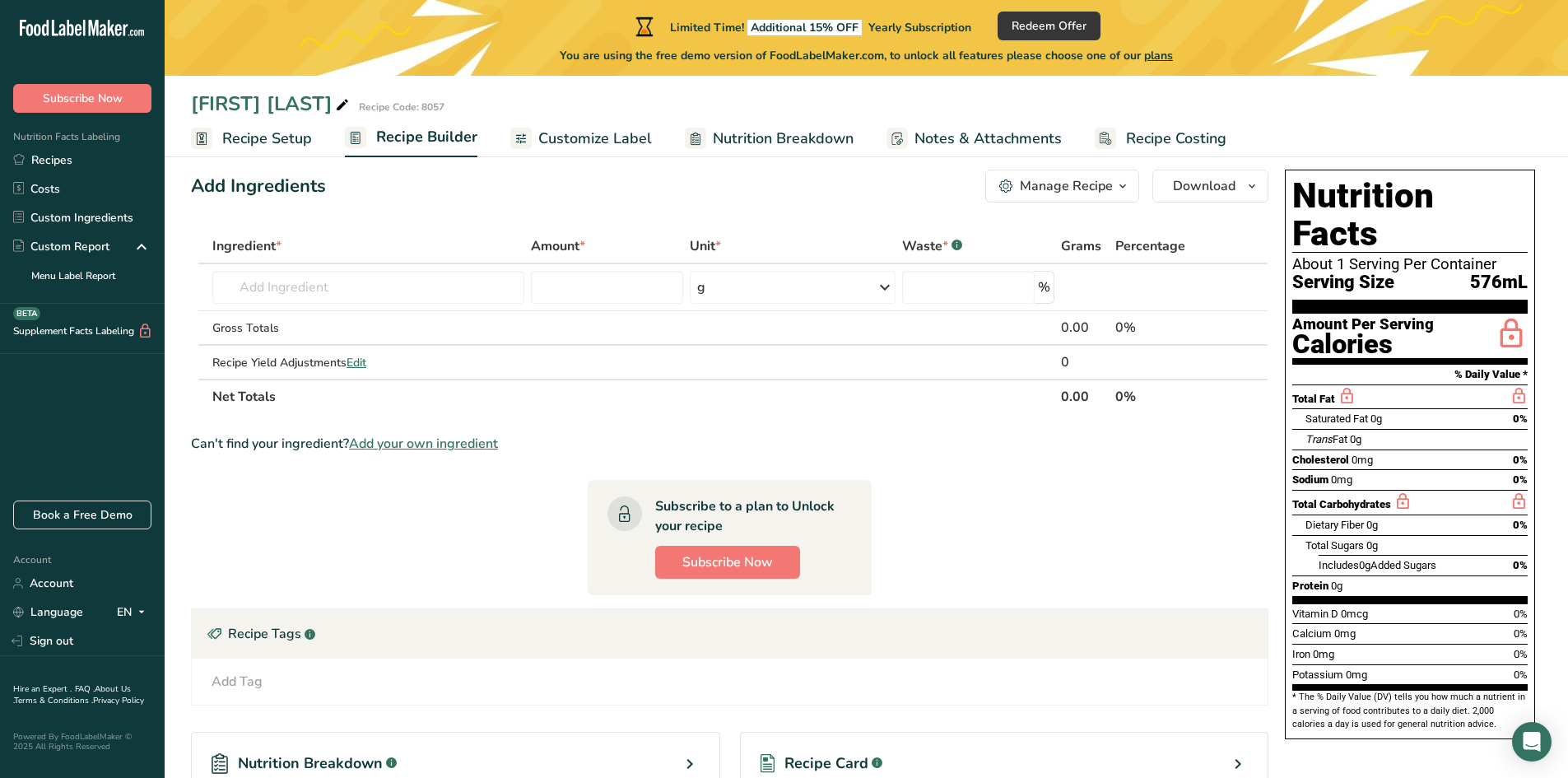 scroll, scrollTop: 26, scrollLeft: 0, axis: vertical 